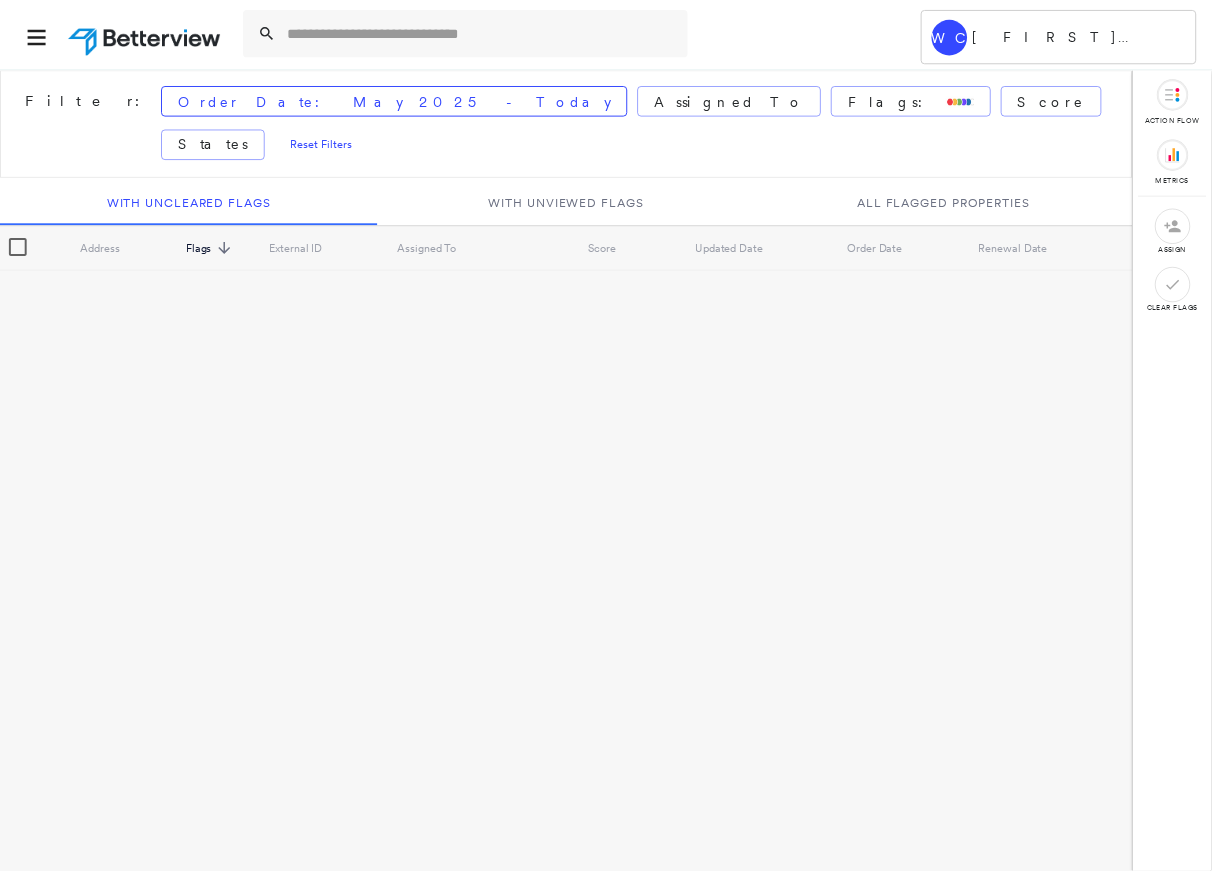scroll, scrollTop: 0, scrollLeft: 0, axis: both 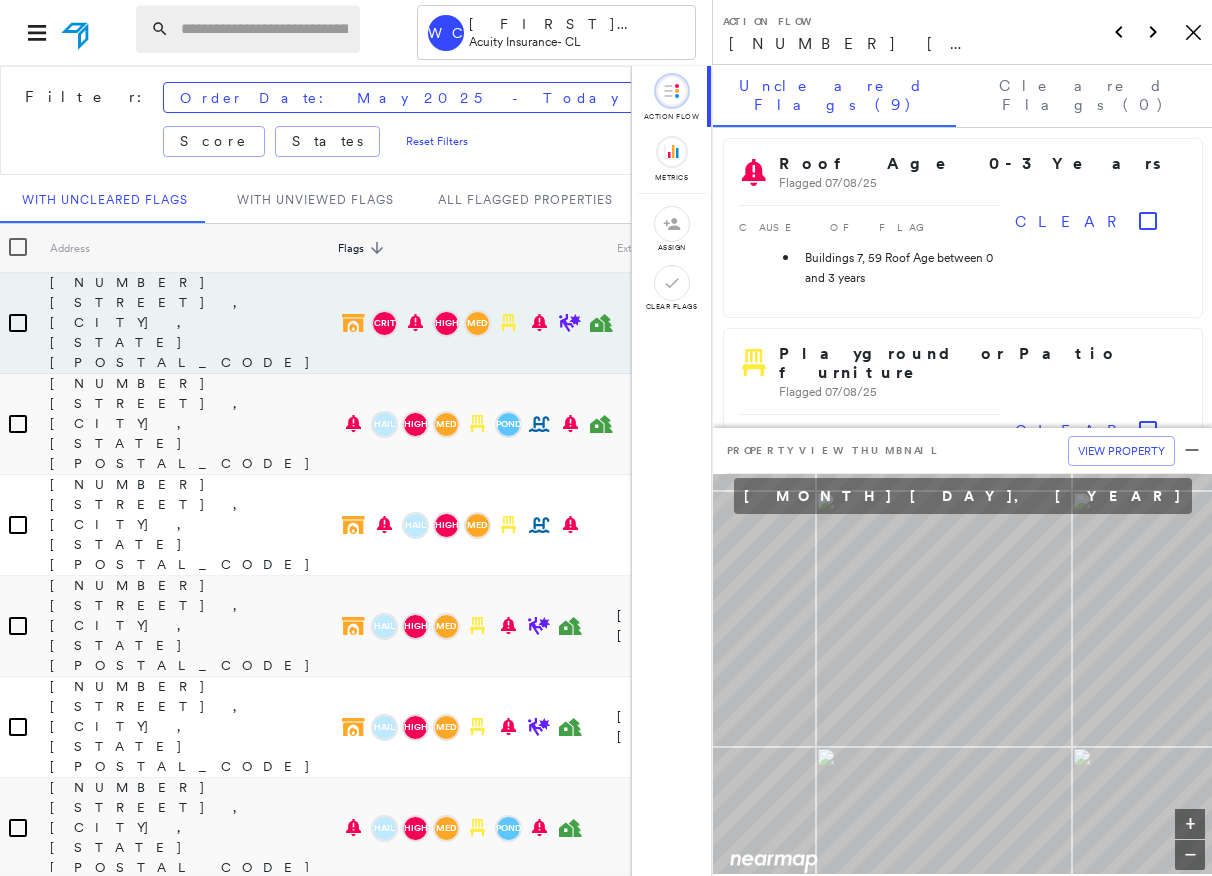 click at bounding box center [264, 29] 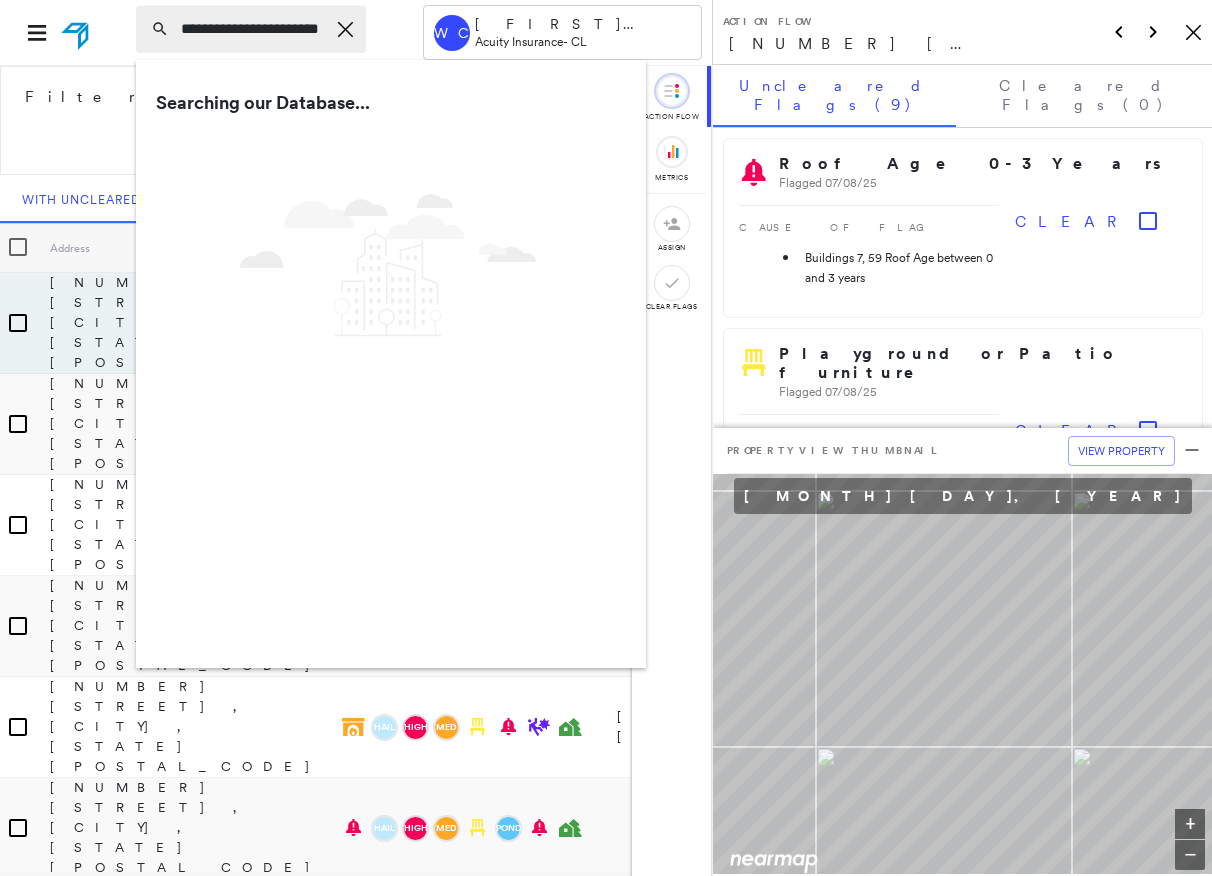 scroll, scrollTop: 0, scrollLeft: 12, axis: horizontal 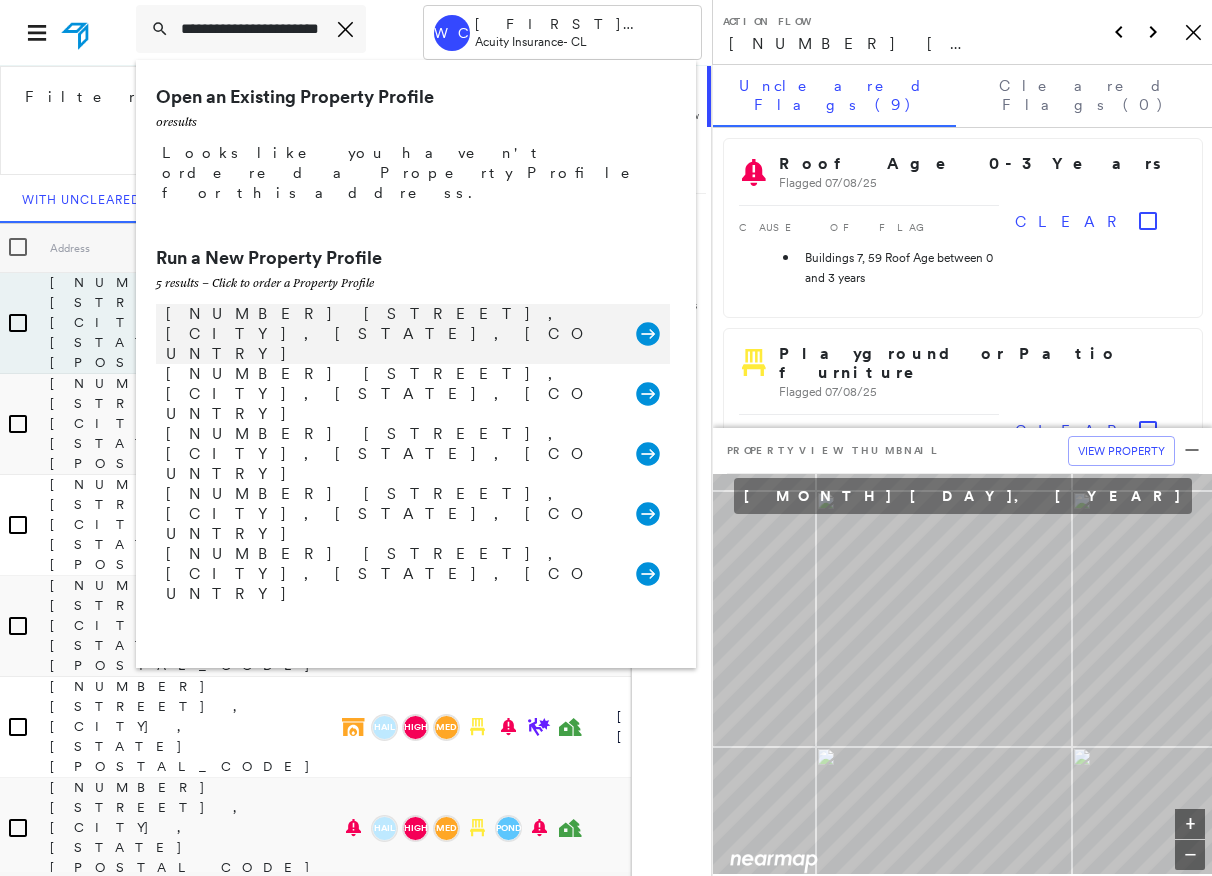 type on "**********" 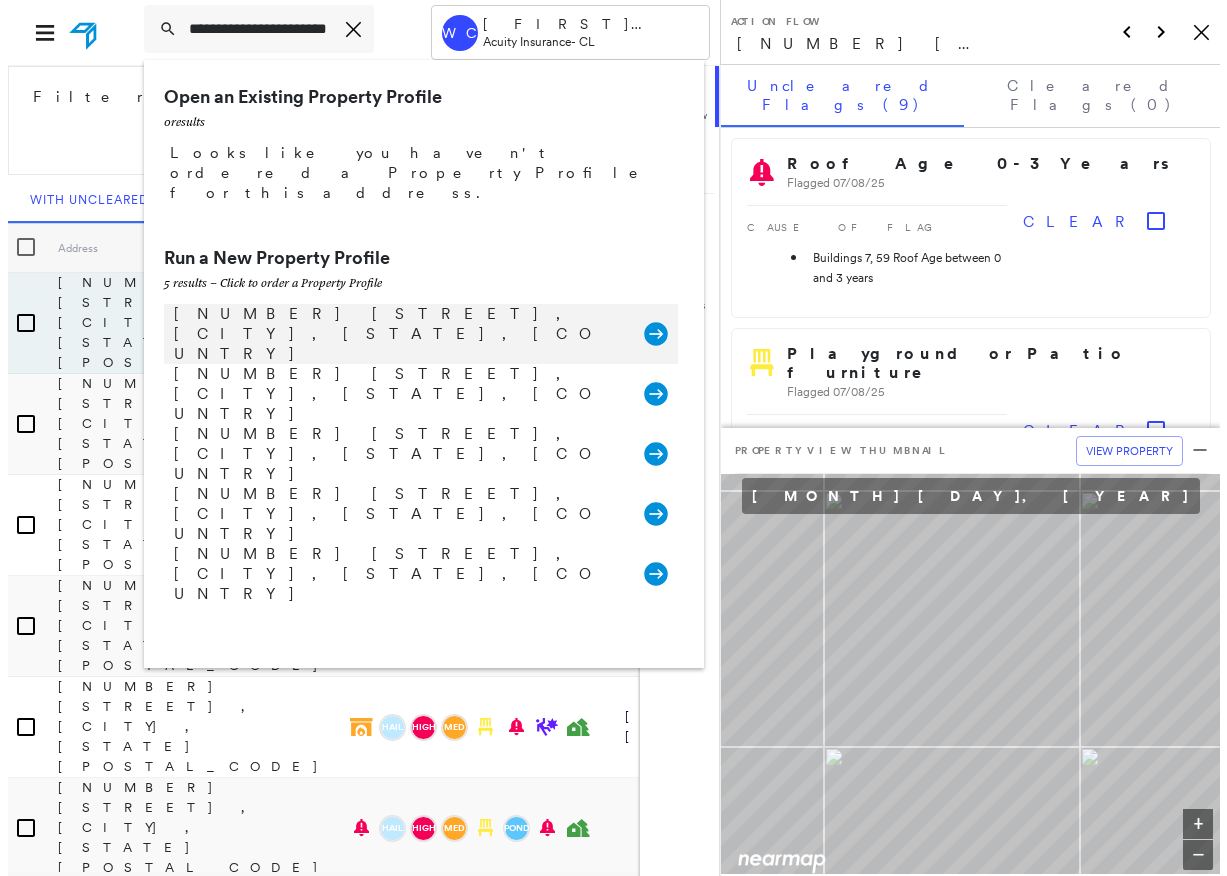 scroll, scrollTop: 0, scrollLeft: 0, axis: both 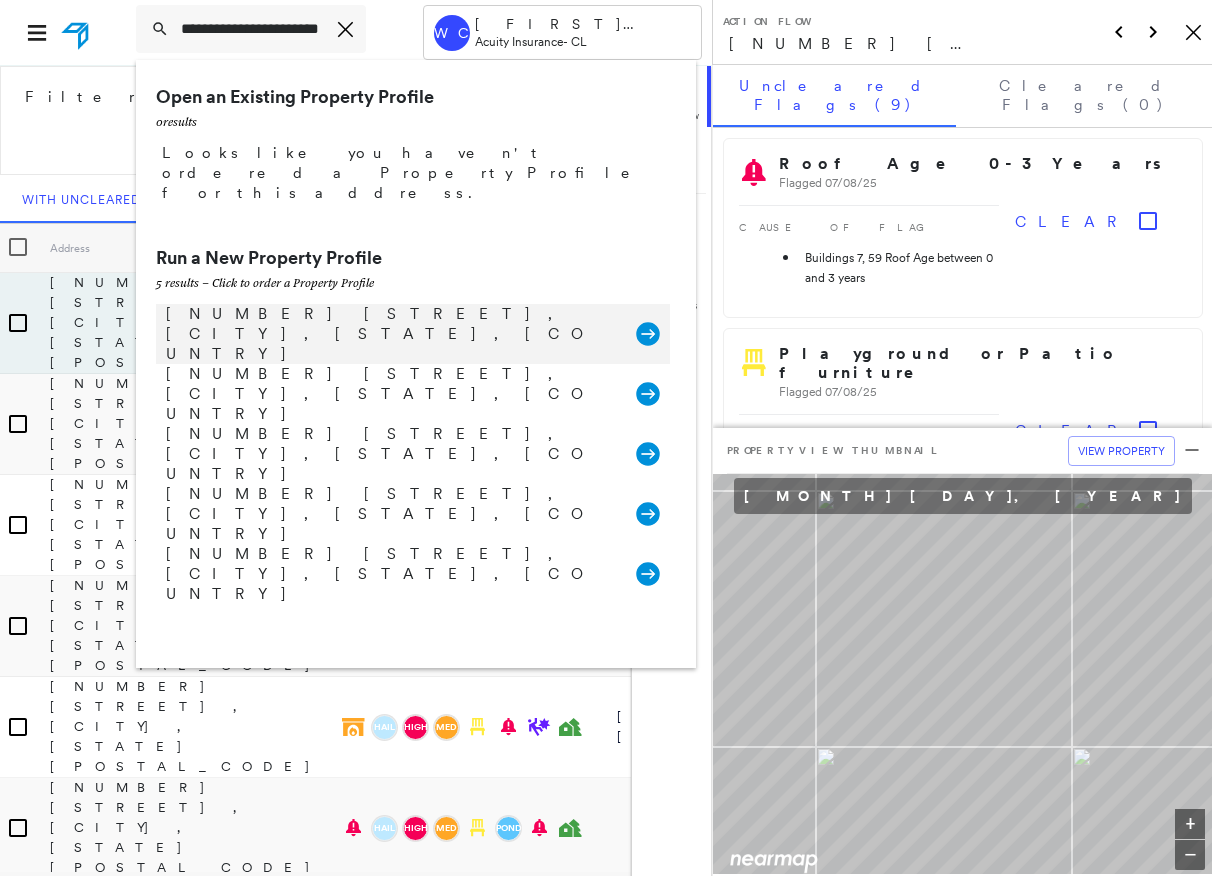 click on "[NUMBER] [STREET], [CITY], [STATE], [COUNTRY] Group Created with Sketch." at bounding box center [413, 334] 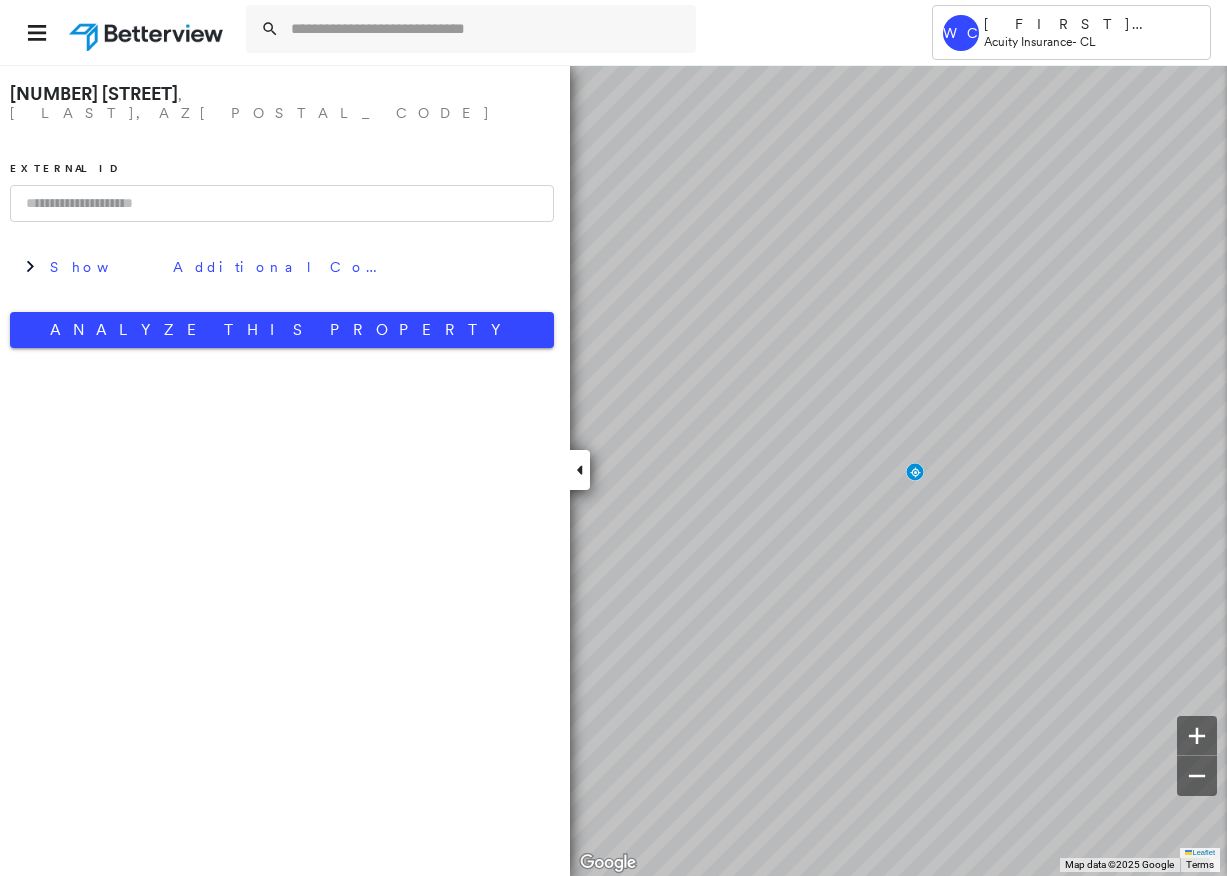 click at bounding box center [282, 203] 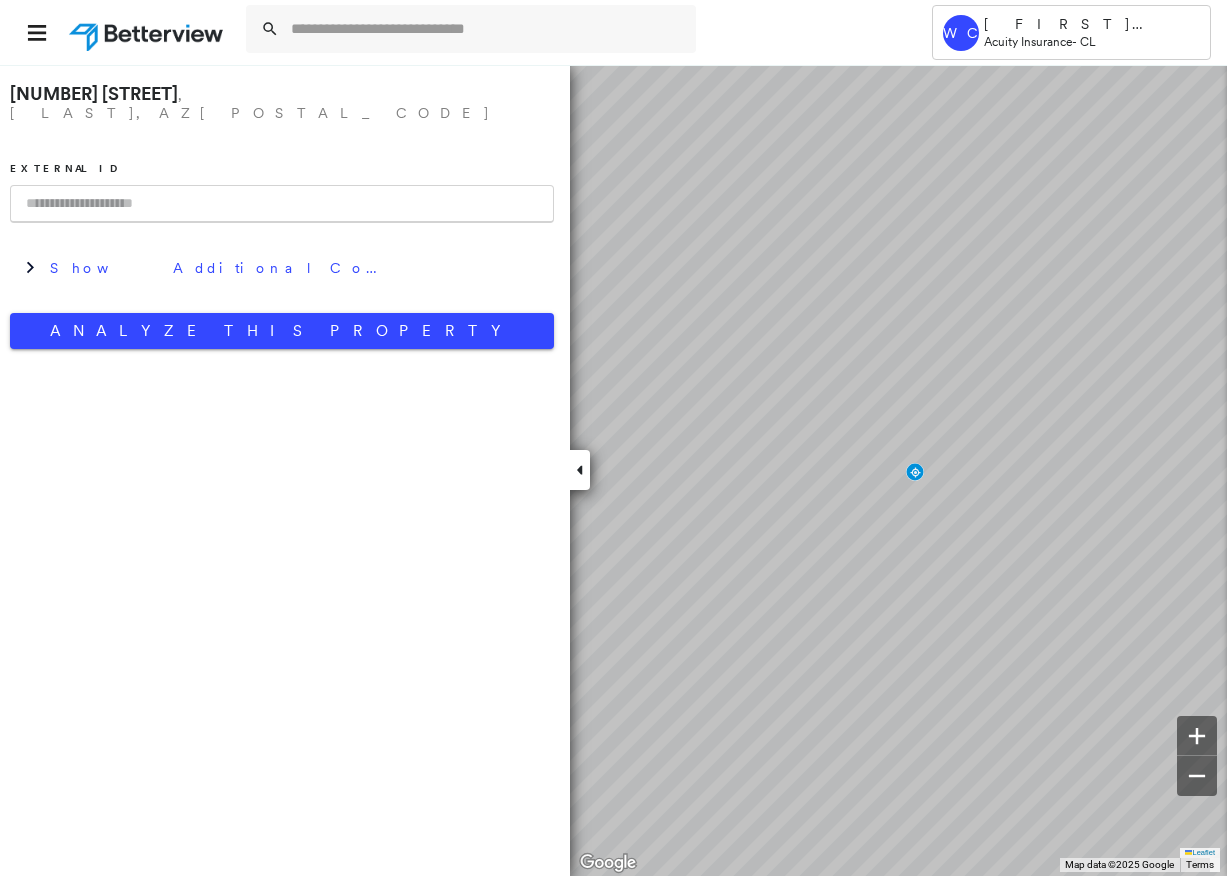 paste on "******" 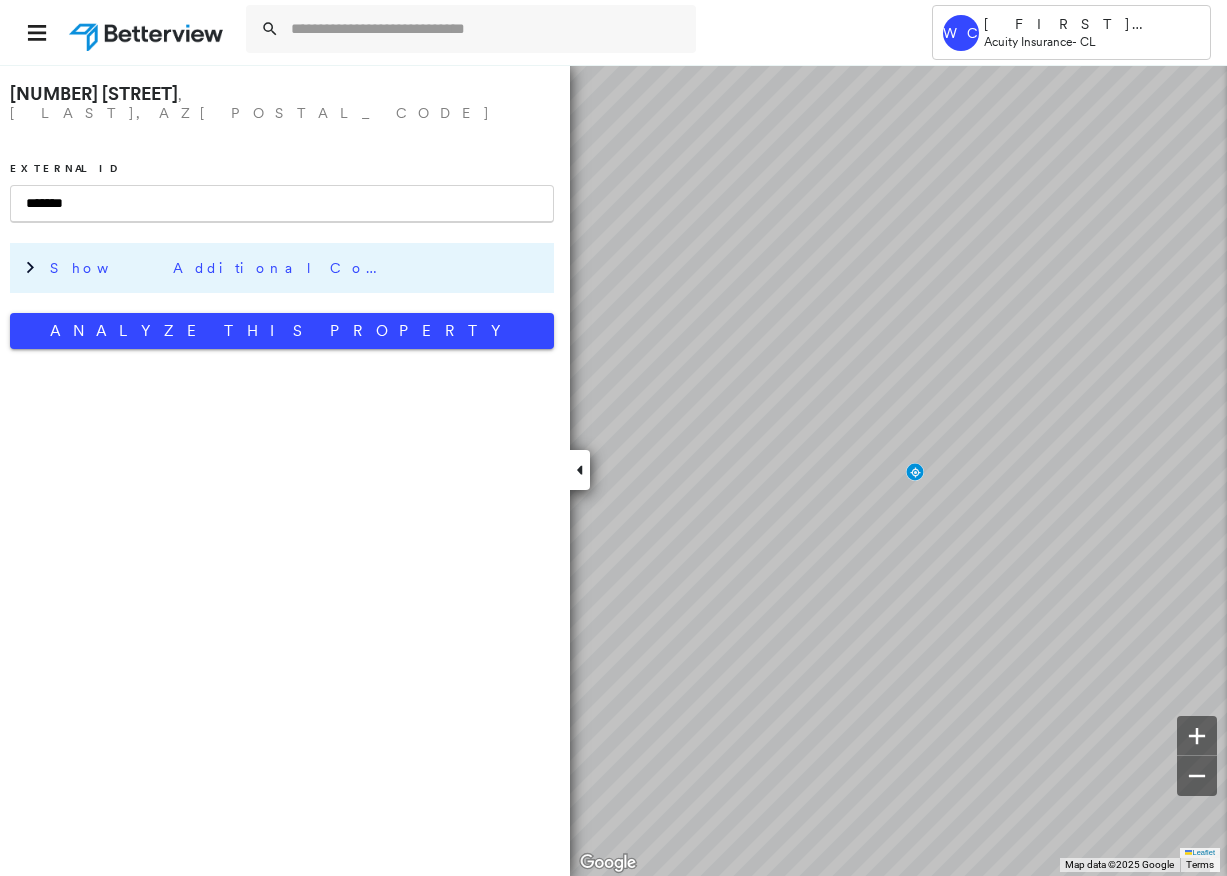 type on "******" 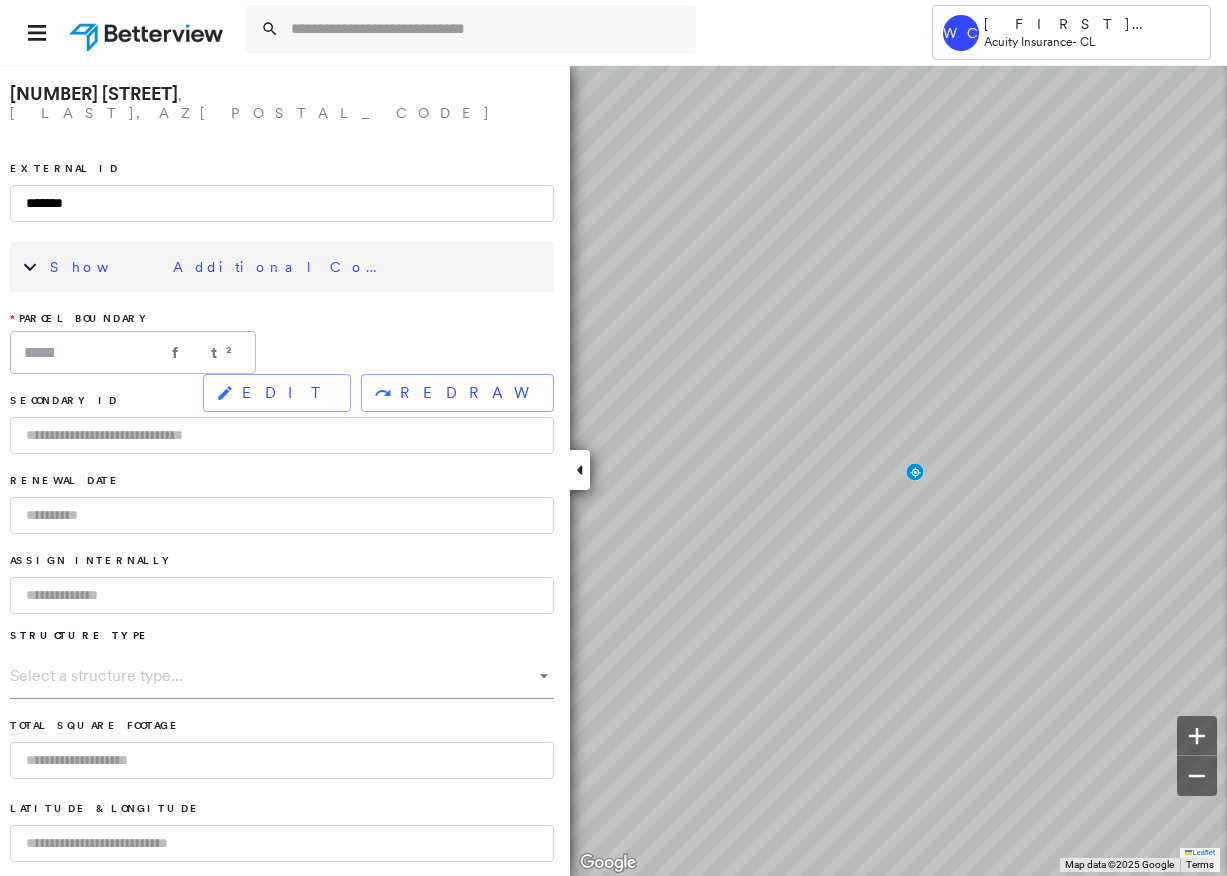 click on "Show Additional Company Data" at bounding box center [220, 267] 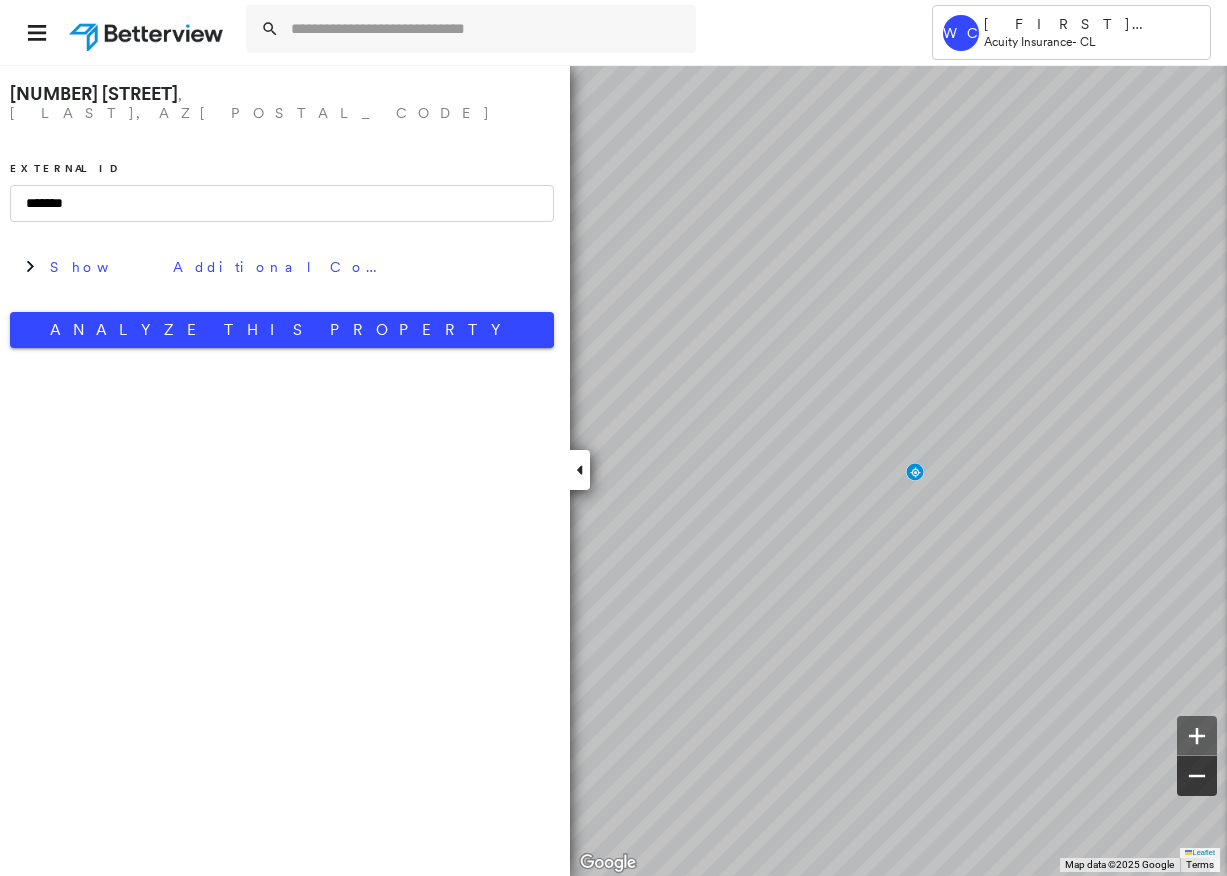 click 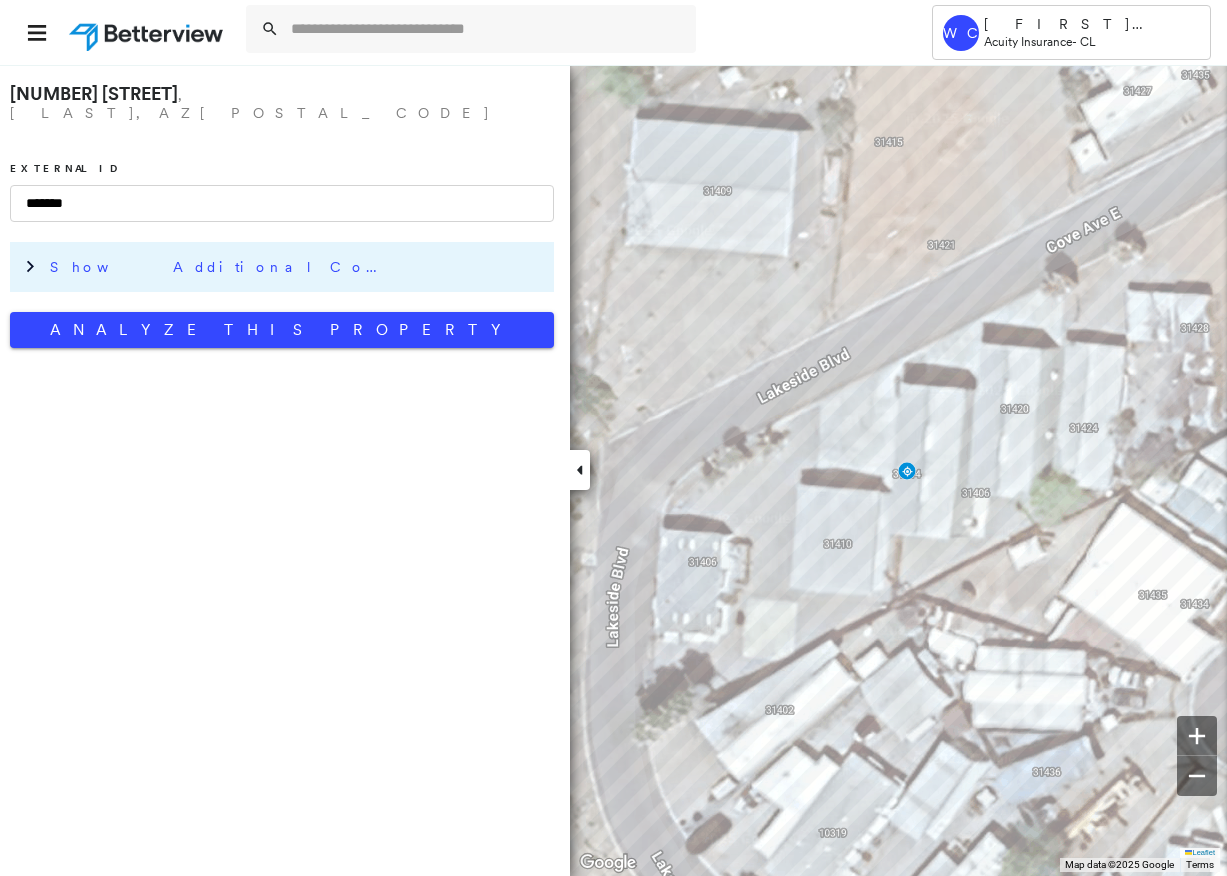 click on "Show Additional Company Data" at bounding box center (220, 267) 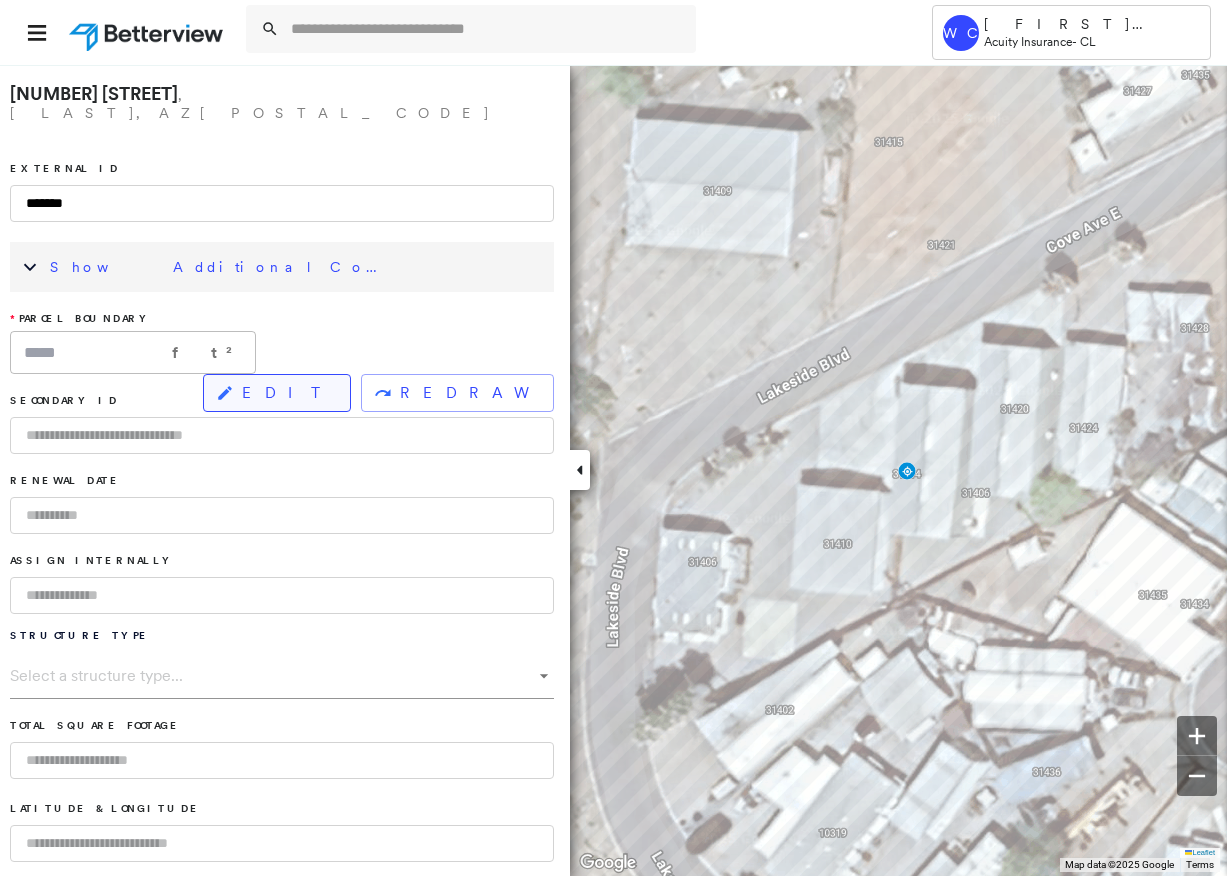 click on "EDIT" at bounding box center (288, 393) 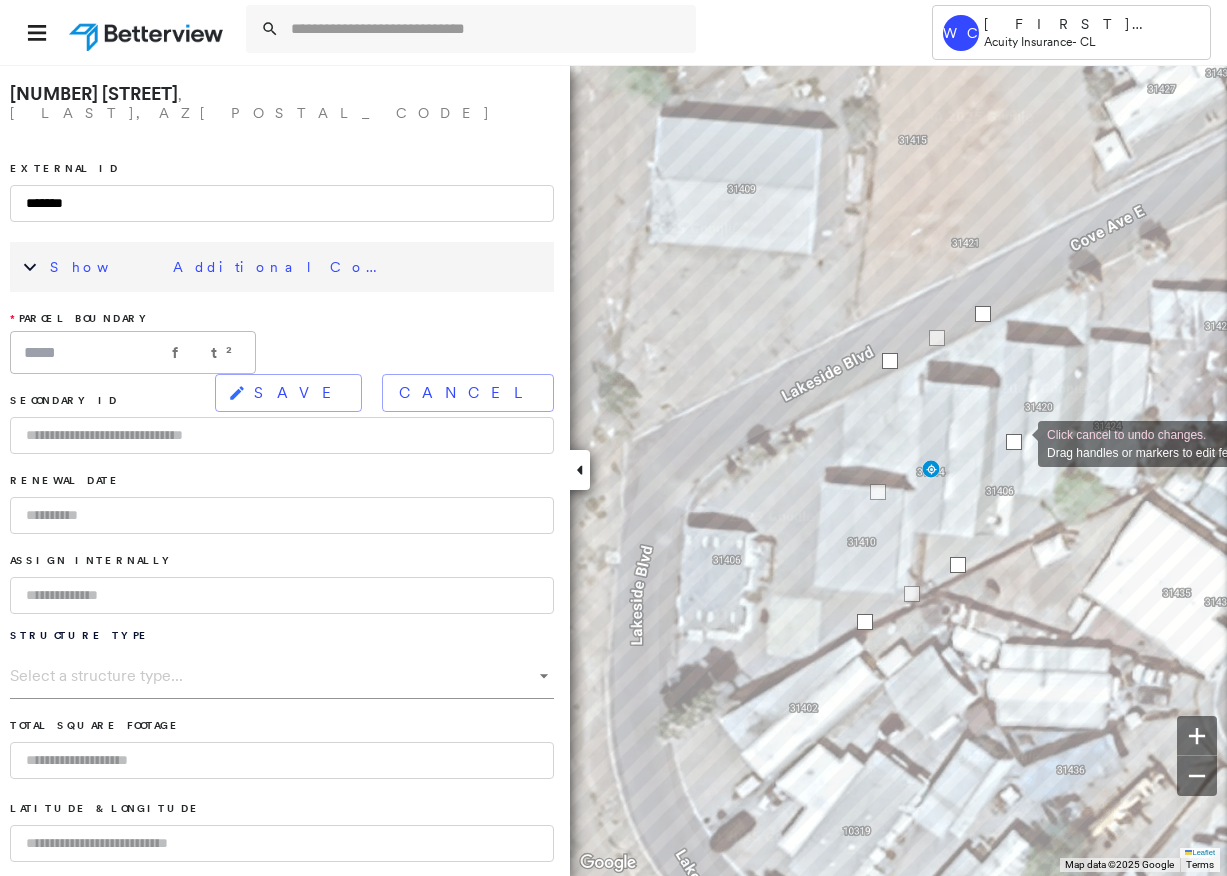 drag, startPoint x: 975, startPoint y: 439, endPoint x: 1018, endPoint y: 442, distance: 43.104523 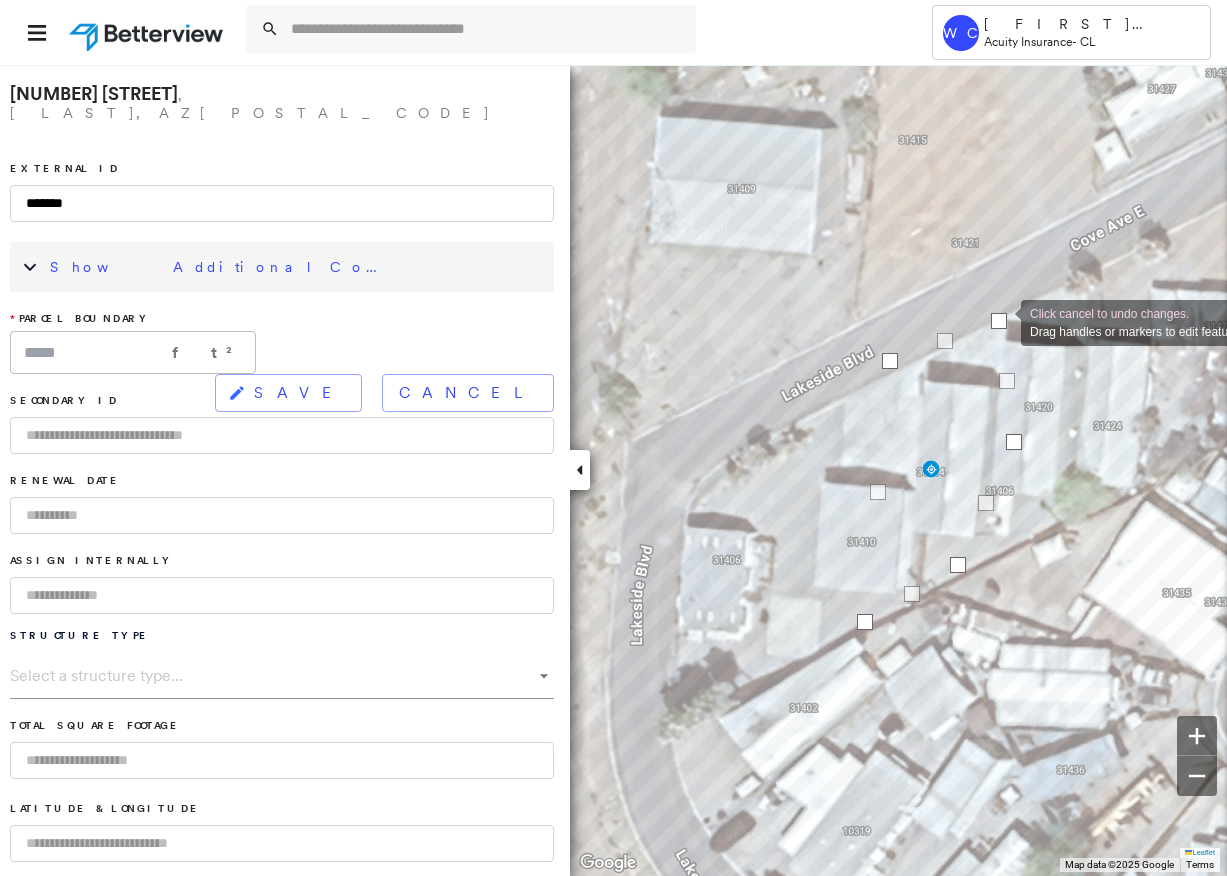 drag, startPoint x: 985, startPoint y: 314, endPoint x: 1001, endPoint y: 321, distance: 17.464249 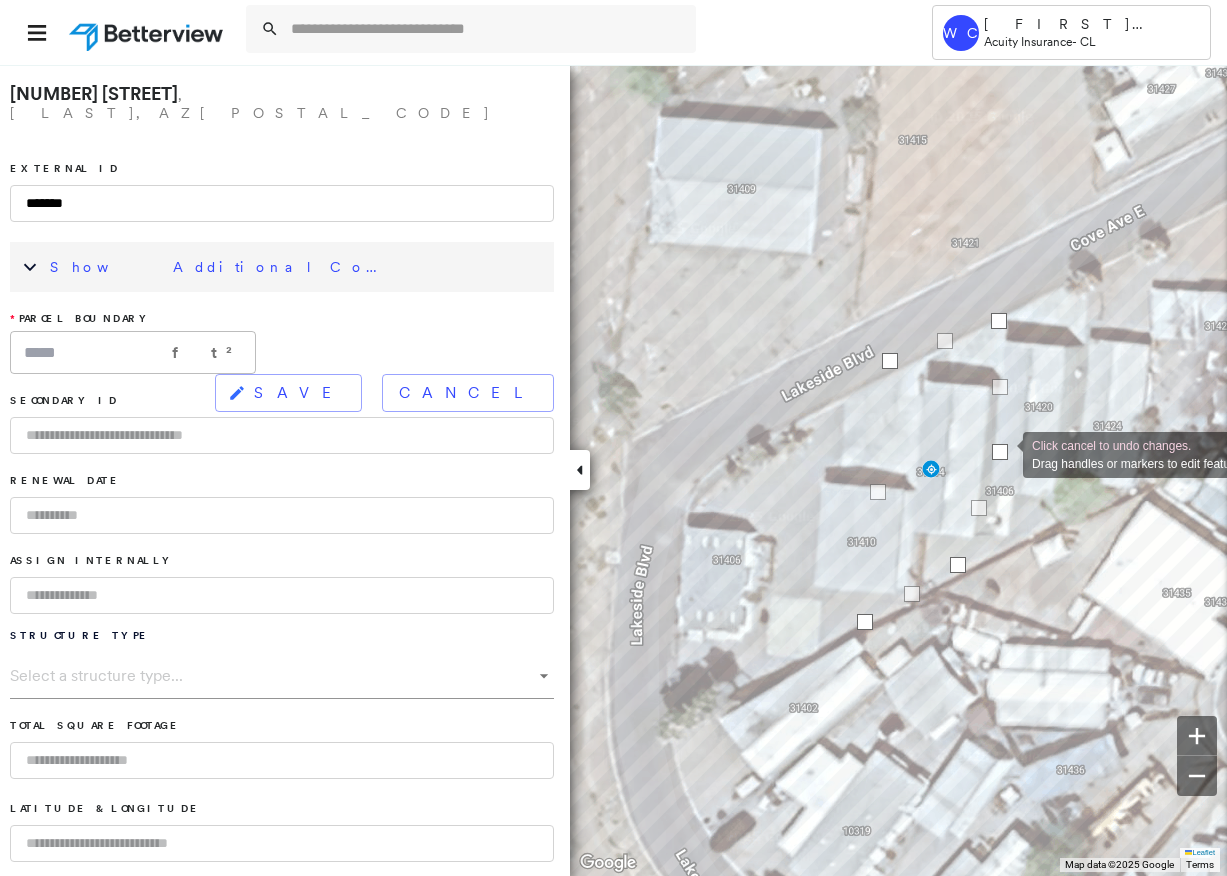 drag, startPoint x: 1017, startPoint y: 443, endPoint x: 1003, endPoint y: 453, distance: 17.20465 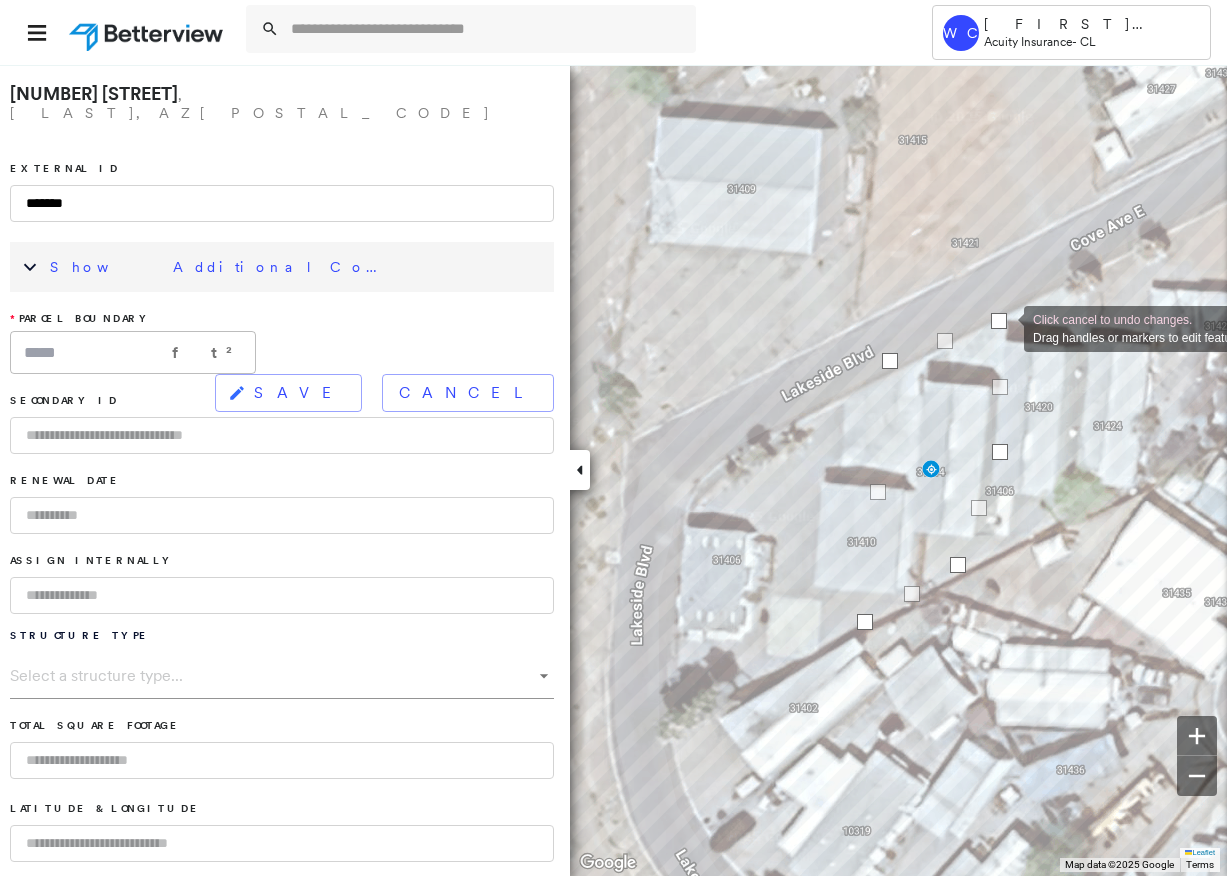 click at bounding box center [999, 321] 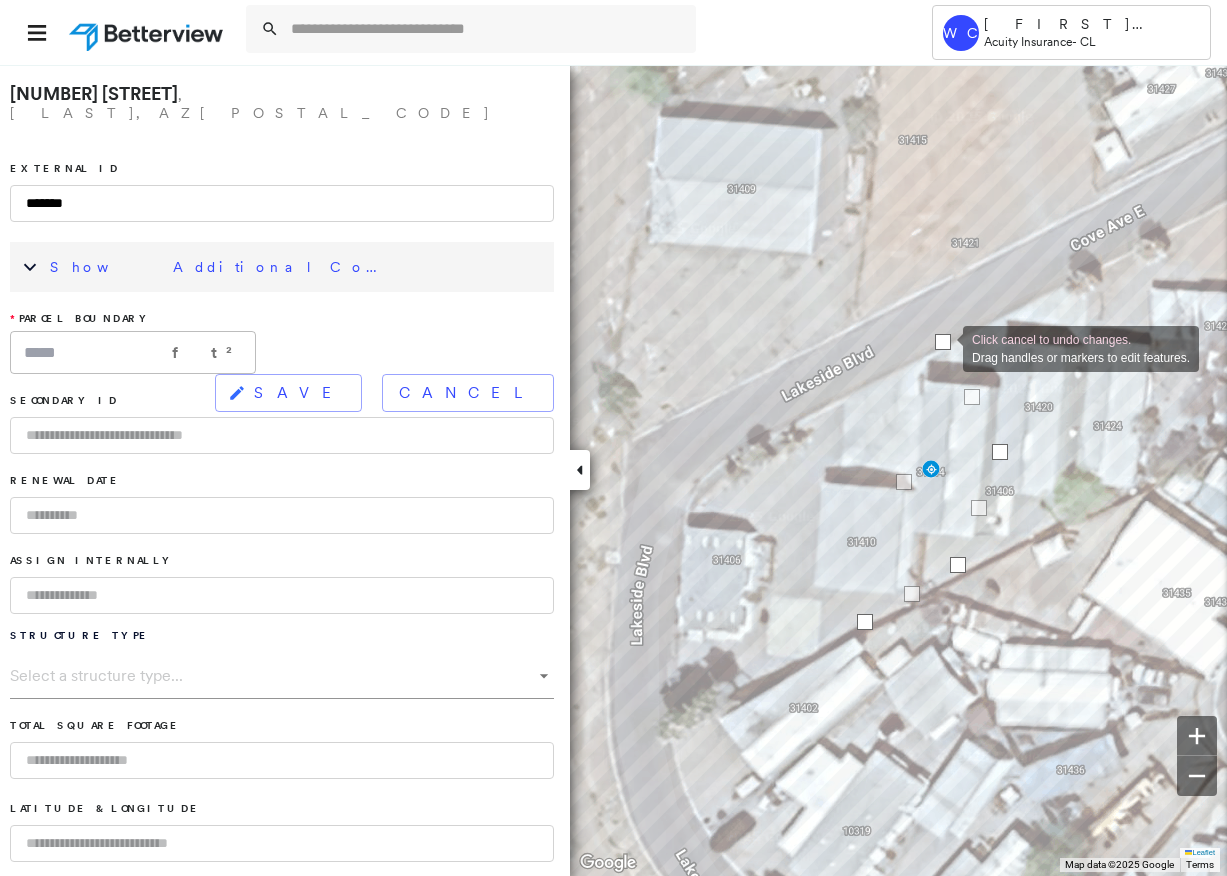 drag, startPoint x: 890, startPoint y: 366, endPoint x: 943, endPoint y: 347, distance: 56.302753 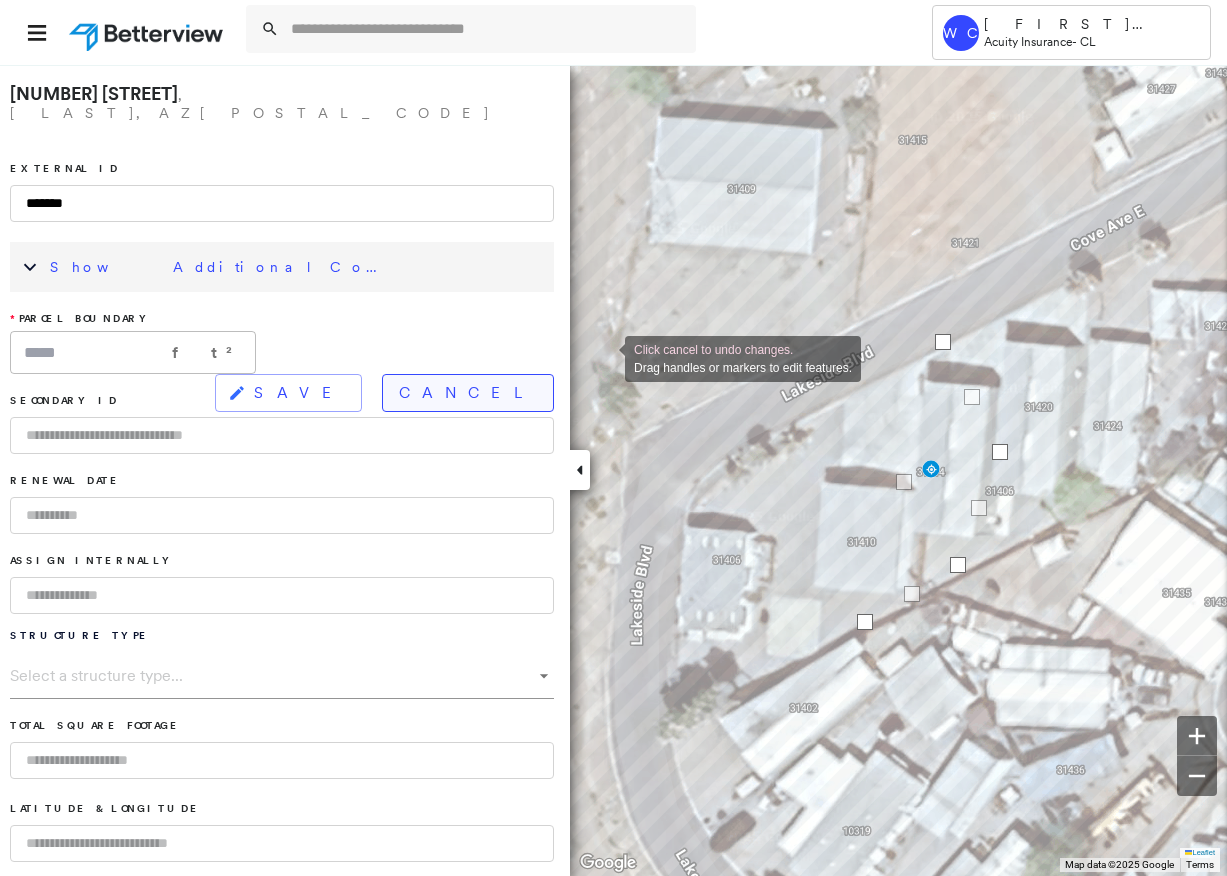 click on "Cancel" at bounding box center (468, 393) 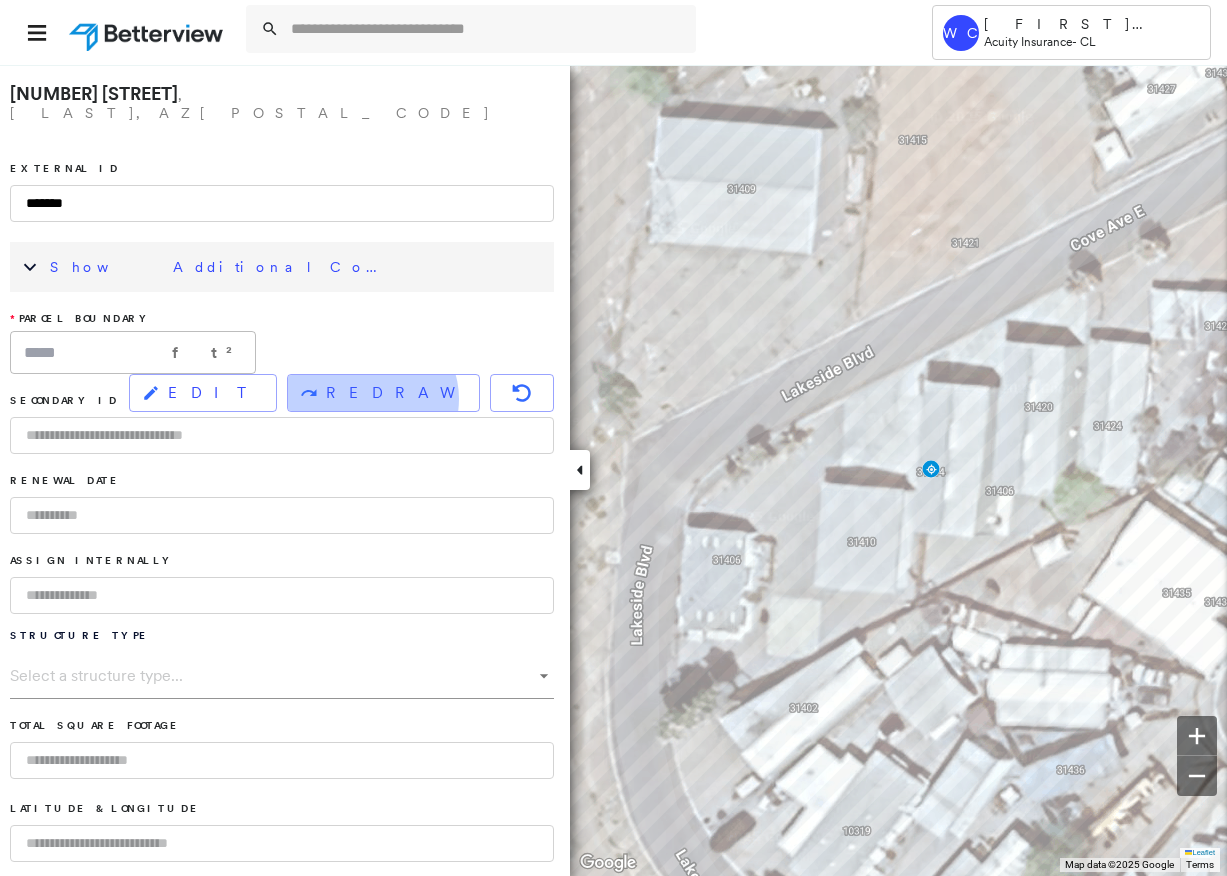 drag, startPoint x: 445, startPoint y: 341, endPoint x: 499, endPoint y: 360, distance: 57.245087 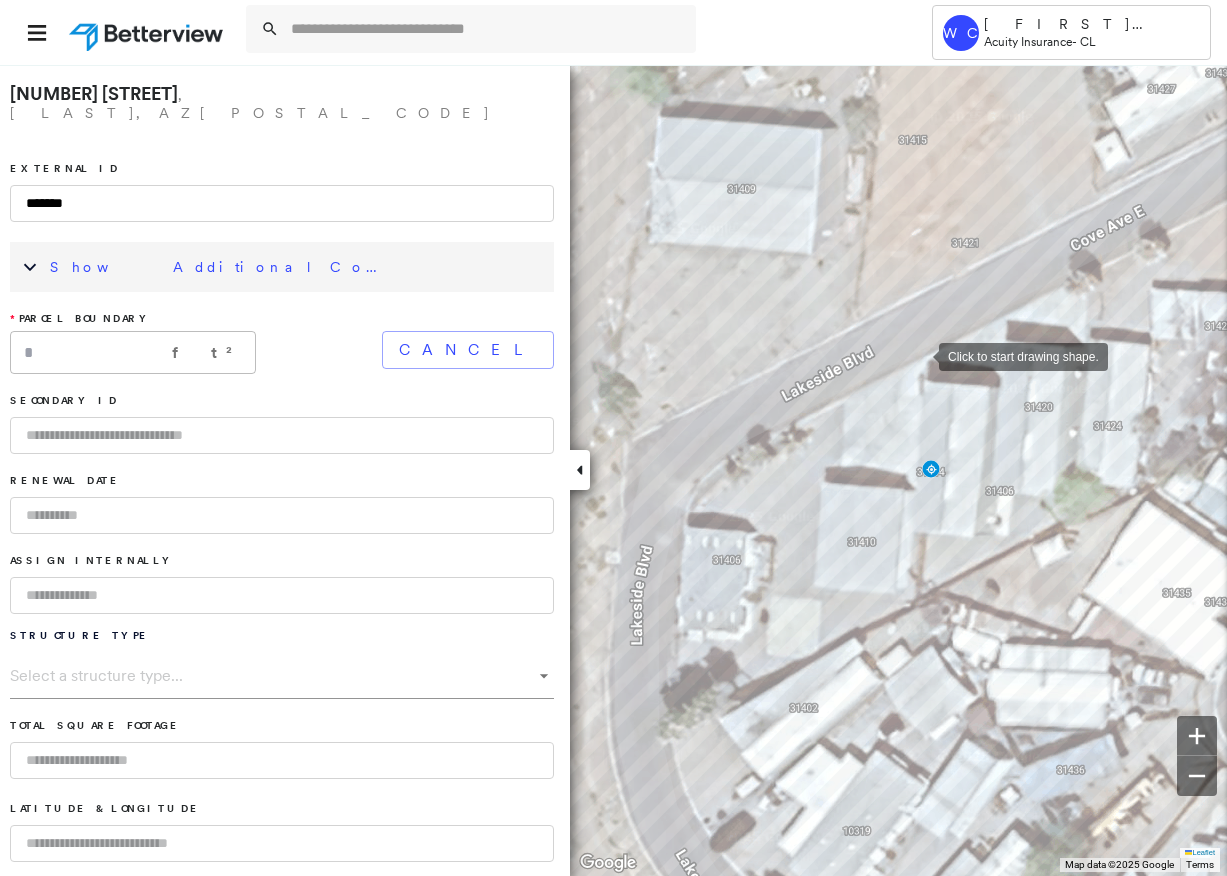 click at bounding box center [919, 355] 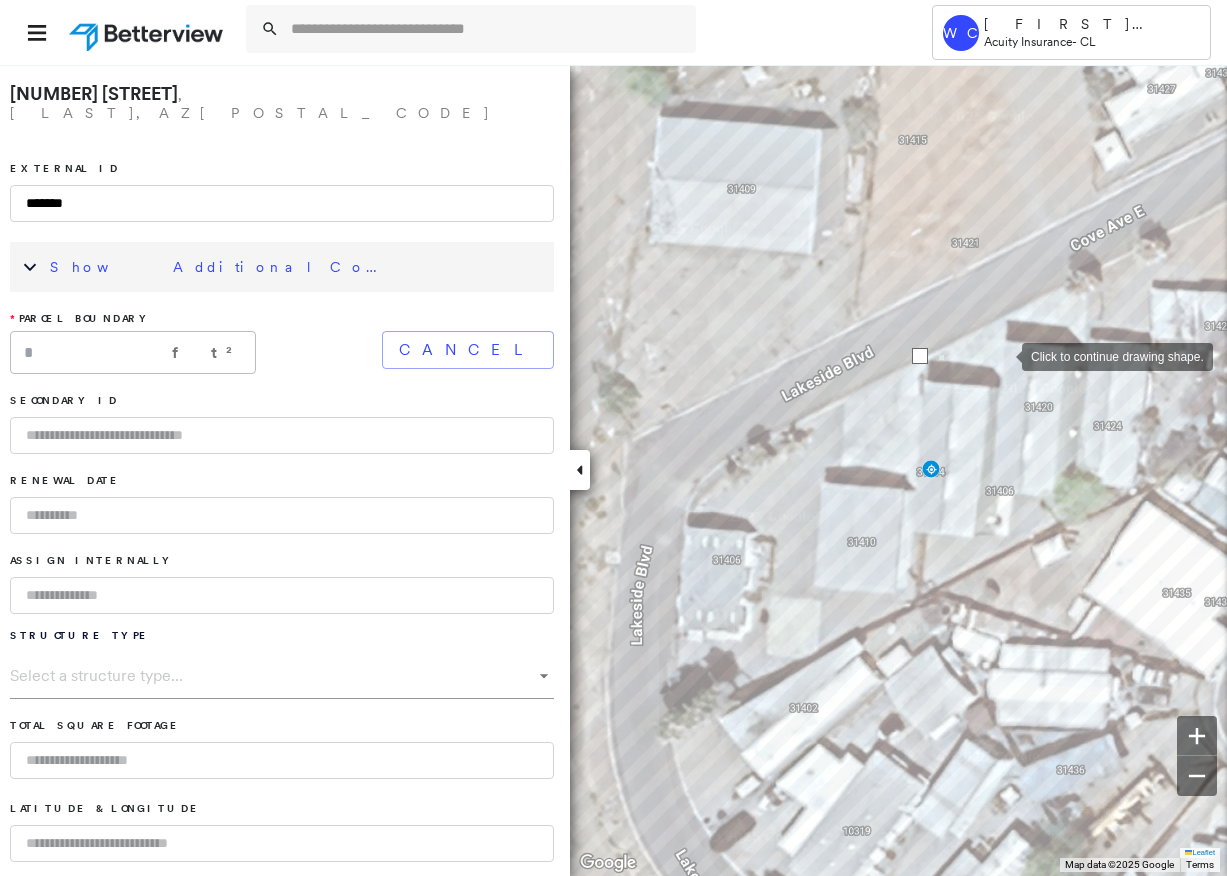click at bounding box center (1002, 355) 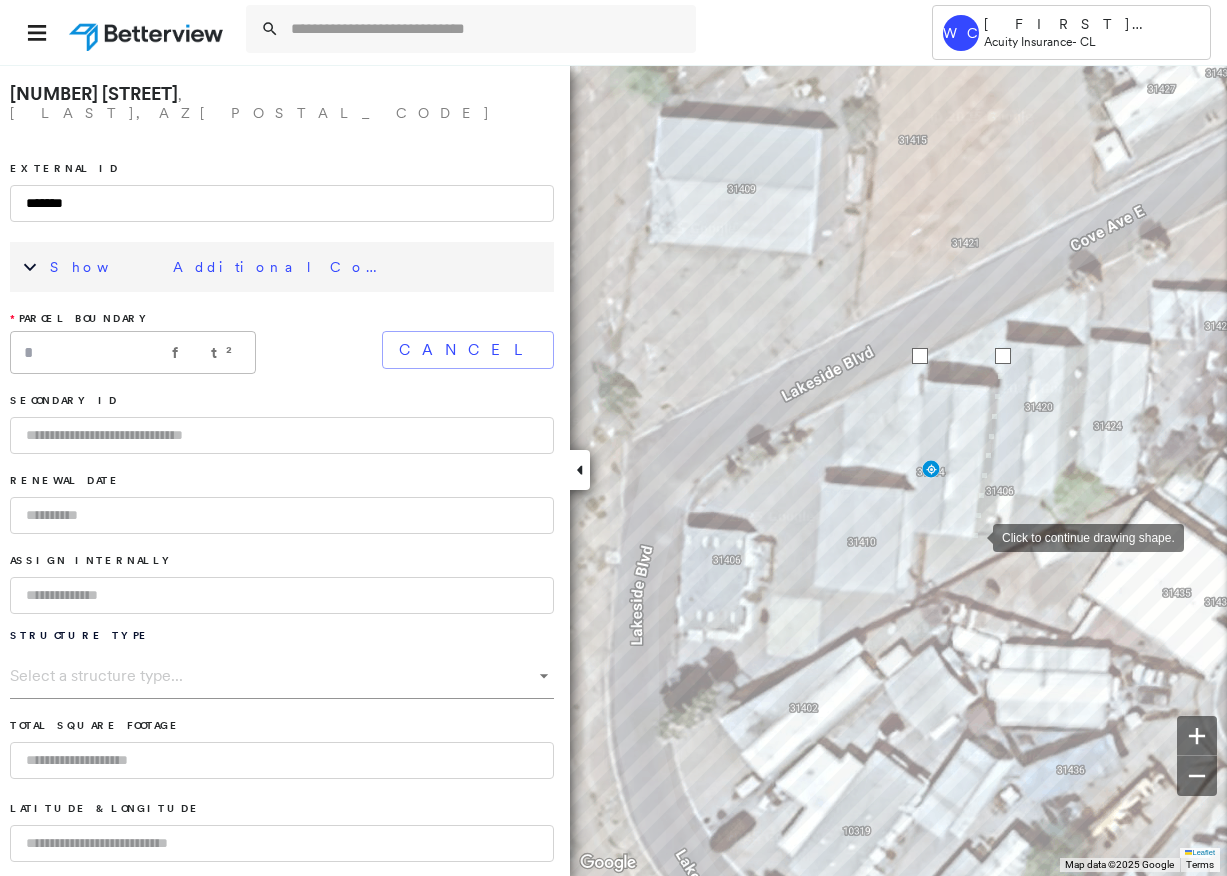 click at bounding box center (973, 536) 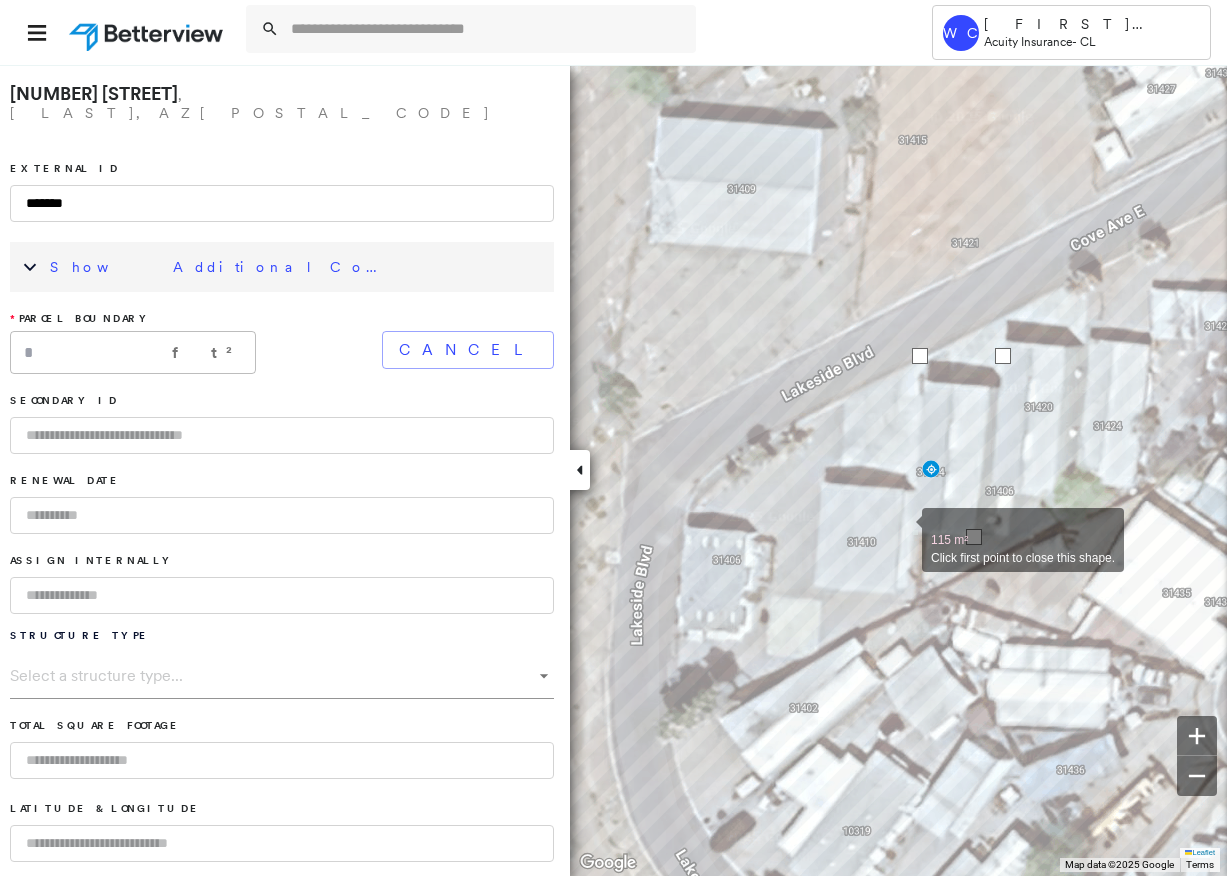 click at bounding box center (902, 529) 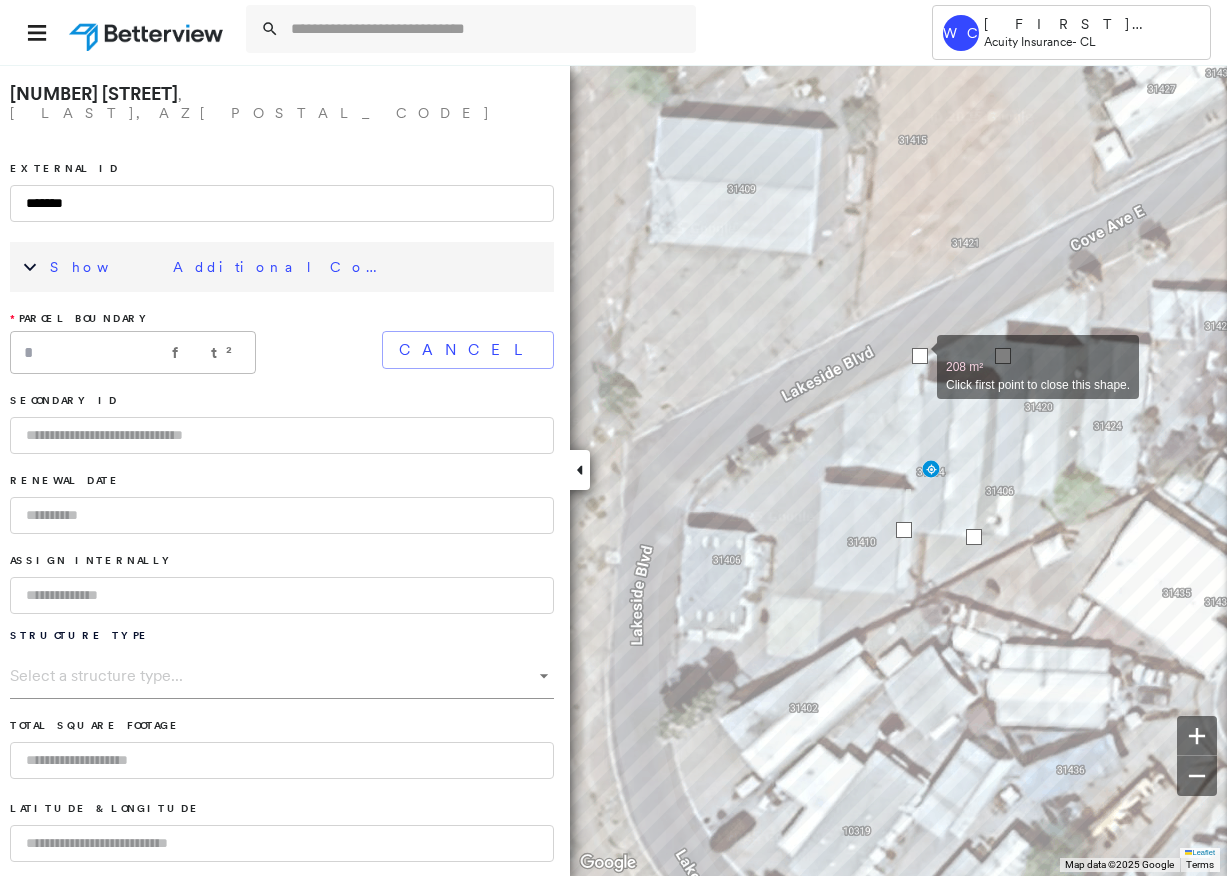click at bounding box center [920, 356] 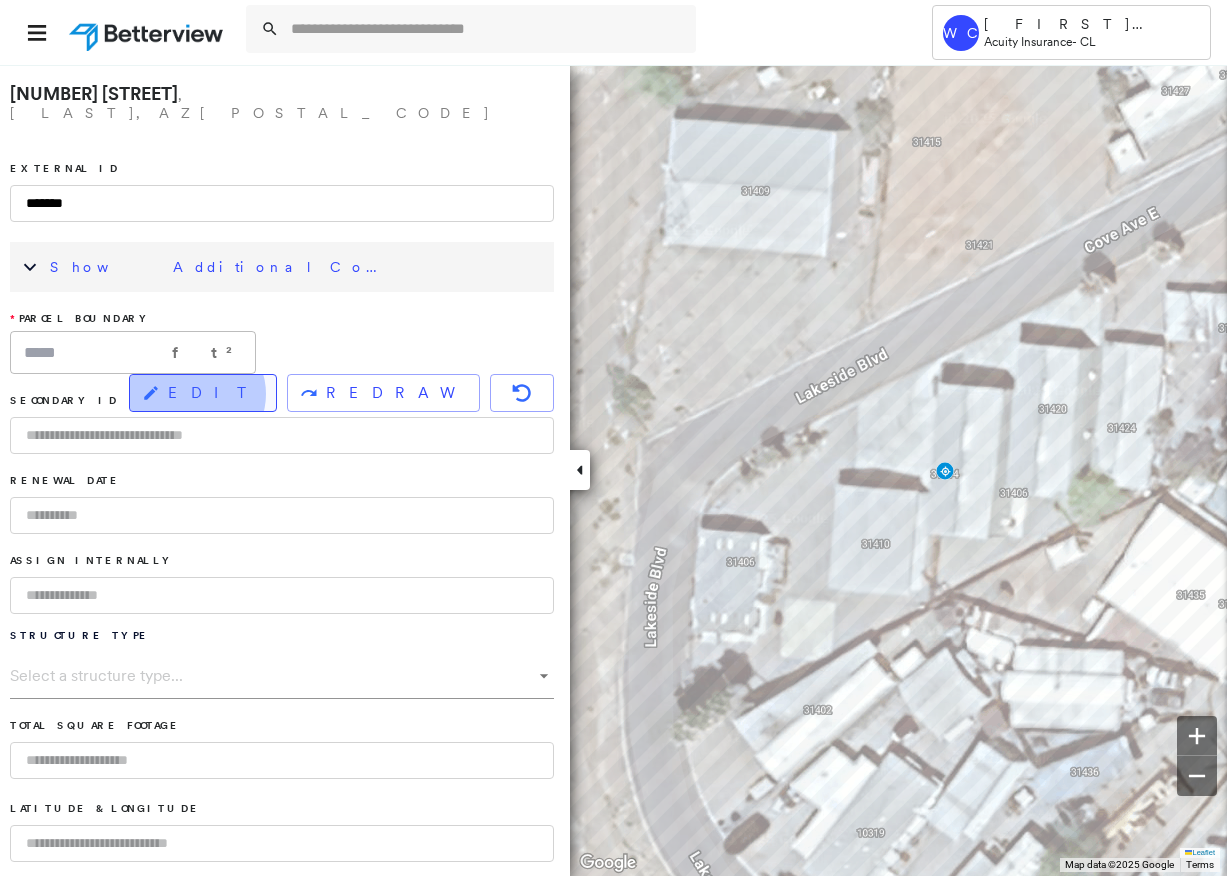 click on "EDIT" at bounding box center (214, 393) 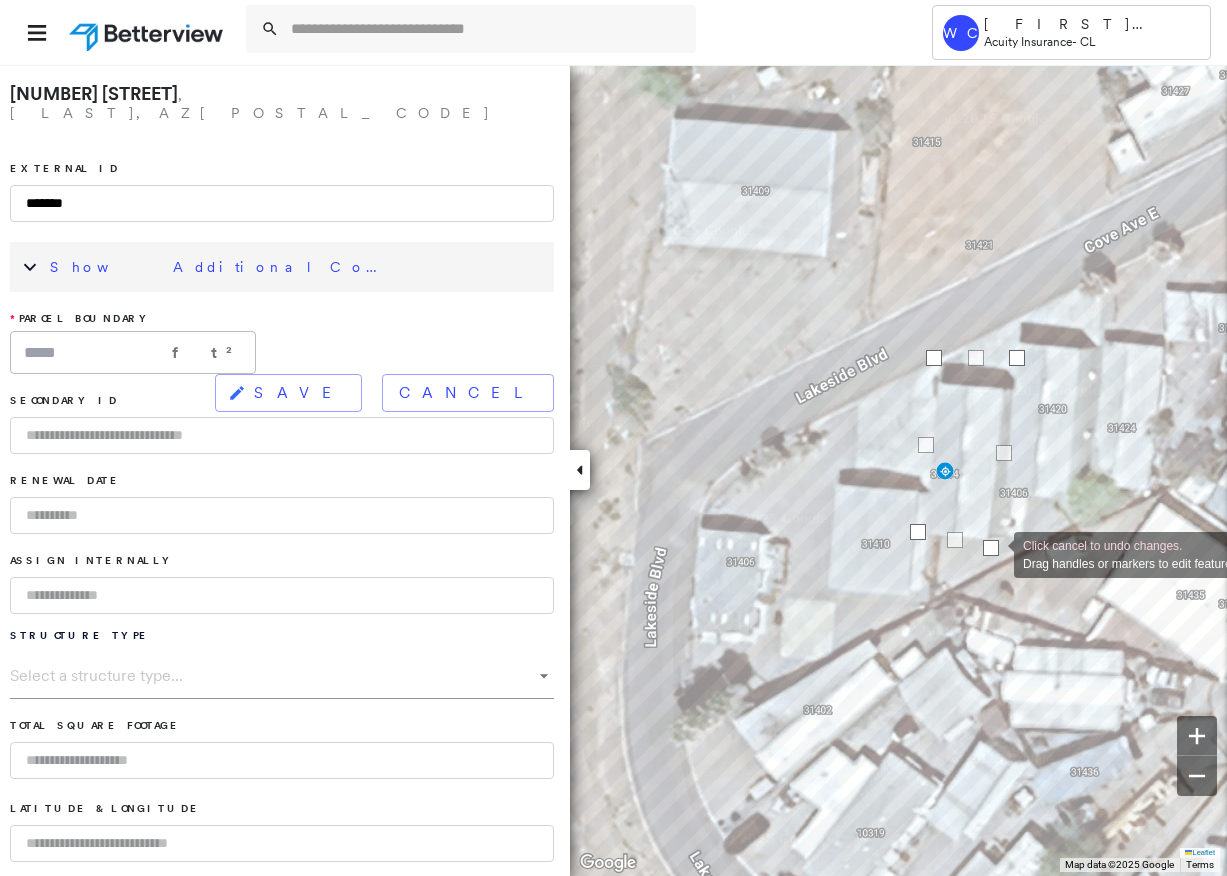 click at bounding box center (991, 548) 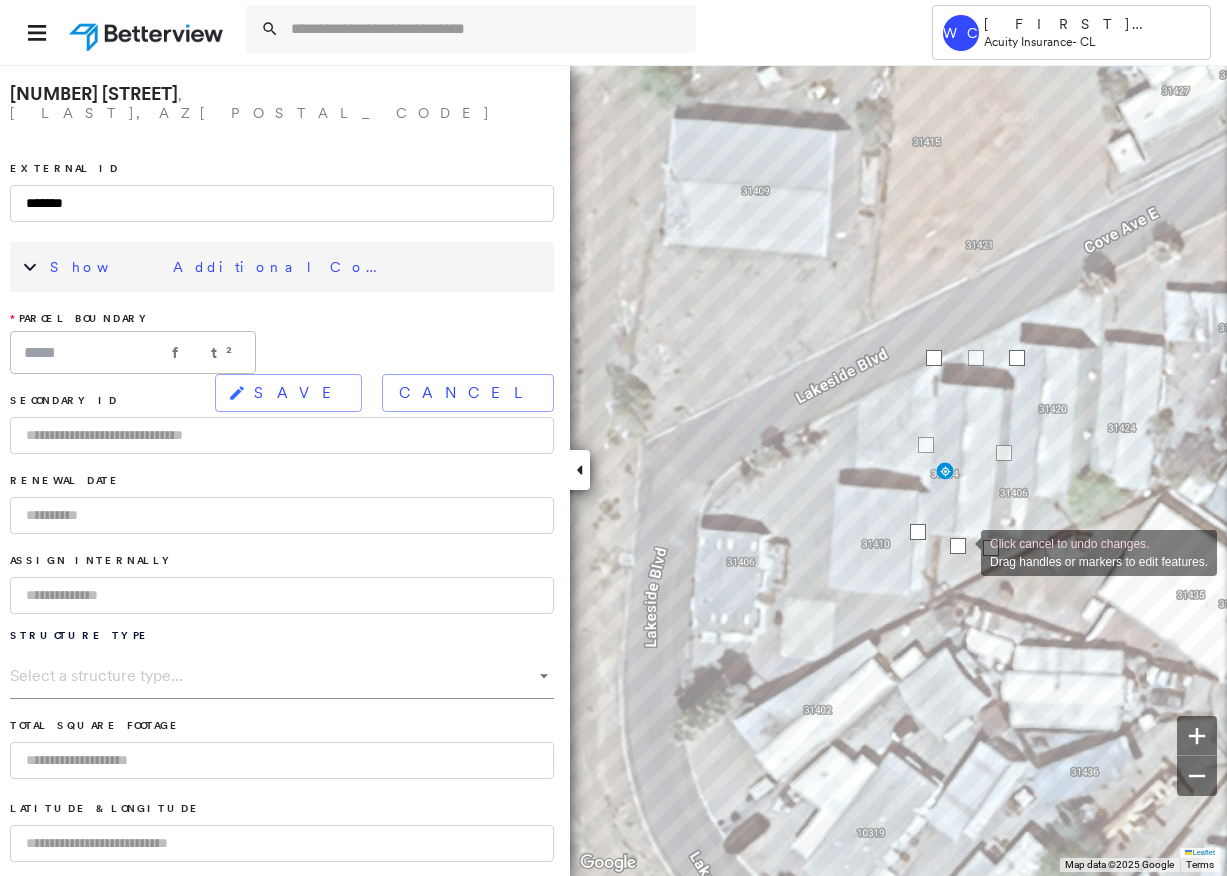 click at bounding box center [958, 546] 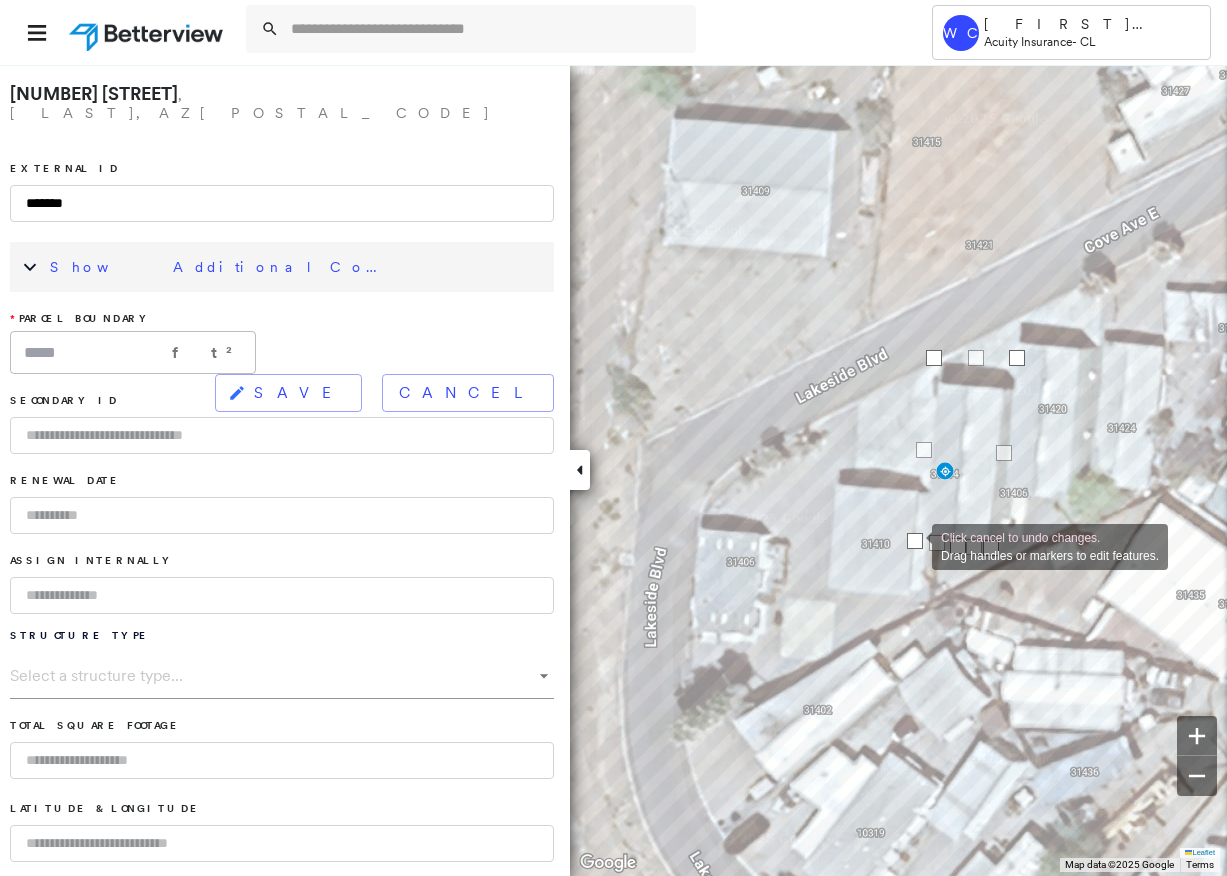 click at bounding box center (915, 541) 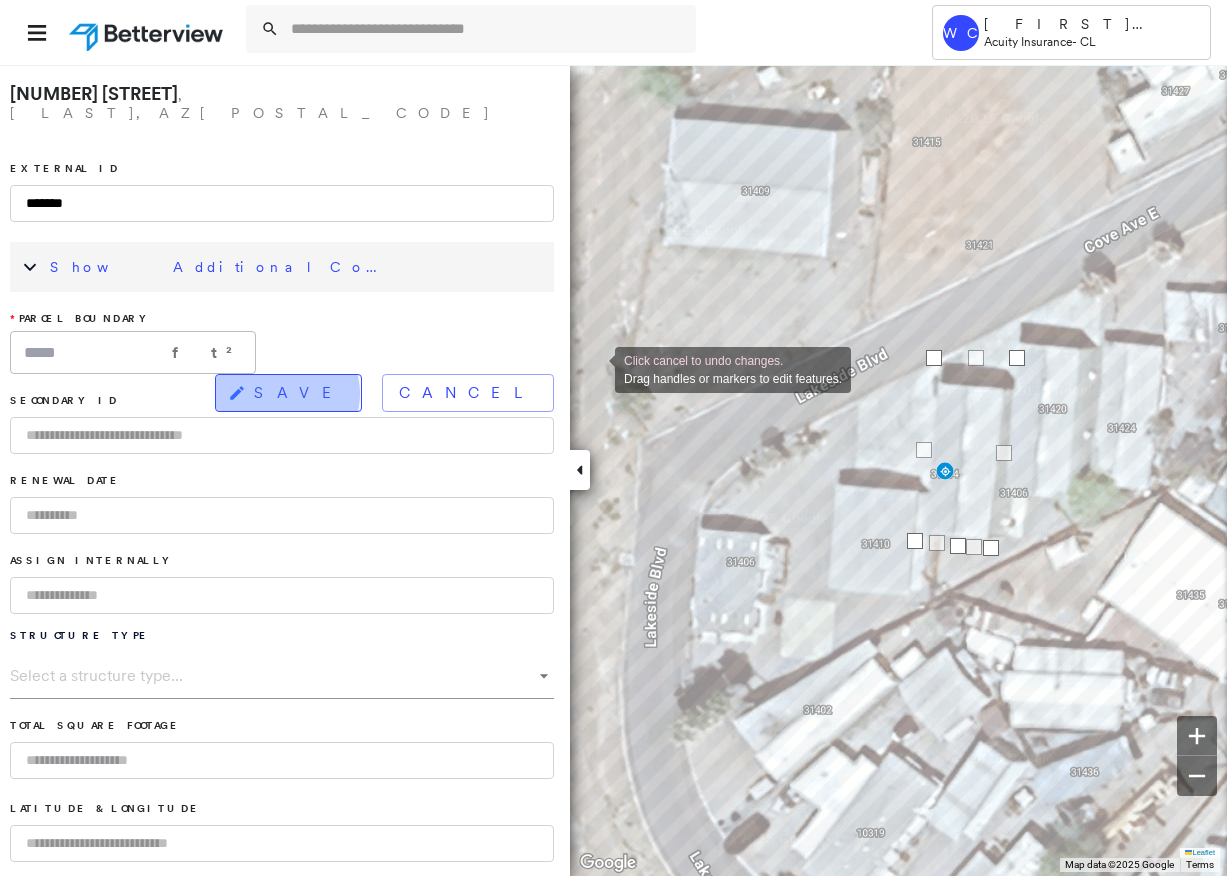 click on "SAVE" at bounding box center (299, 393) 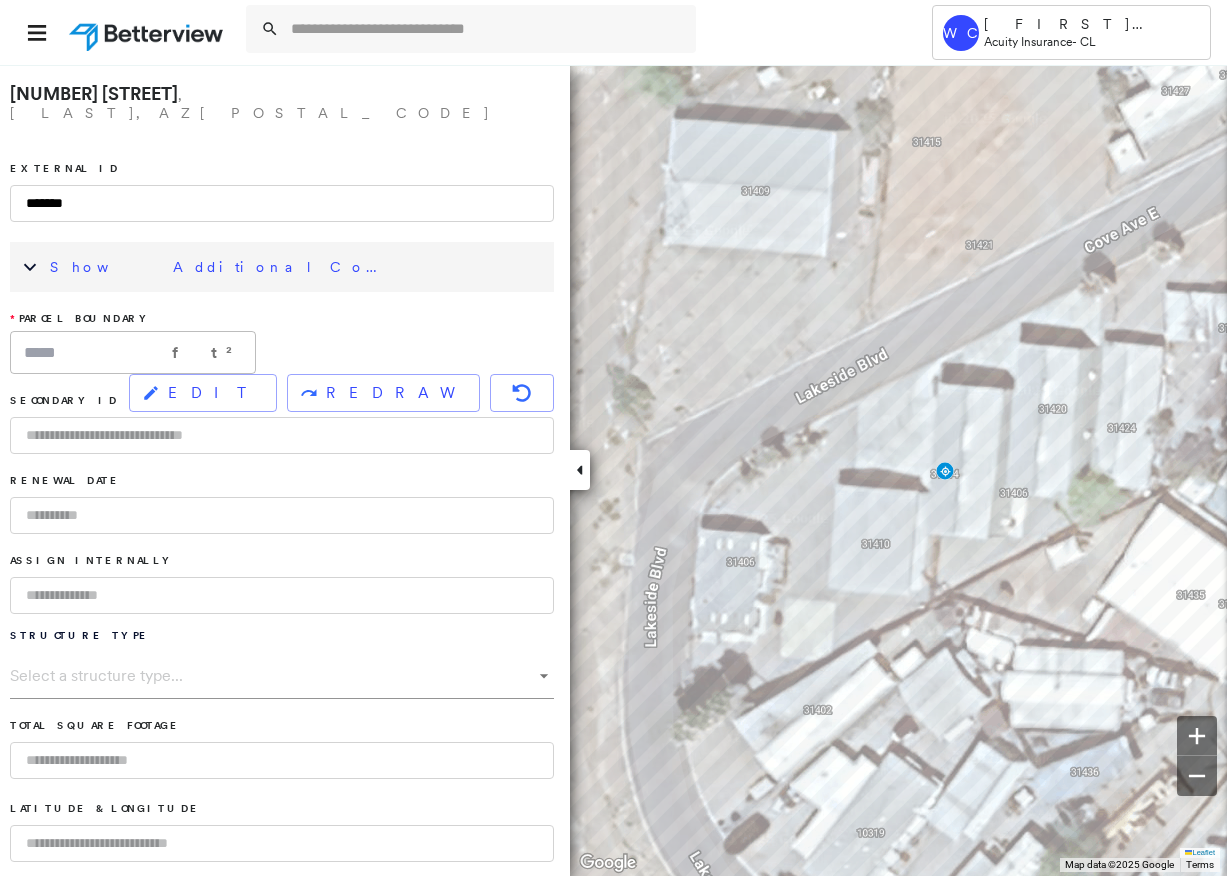 click on "Show Additional Company Data" at bounding box center (220, 267) 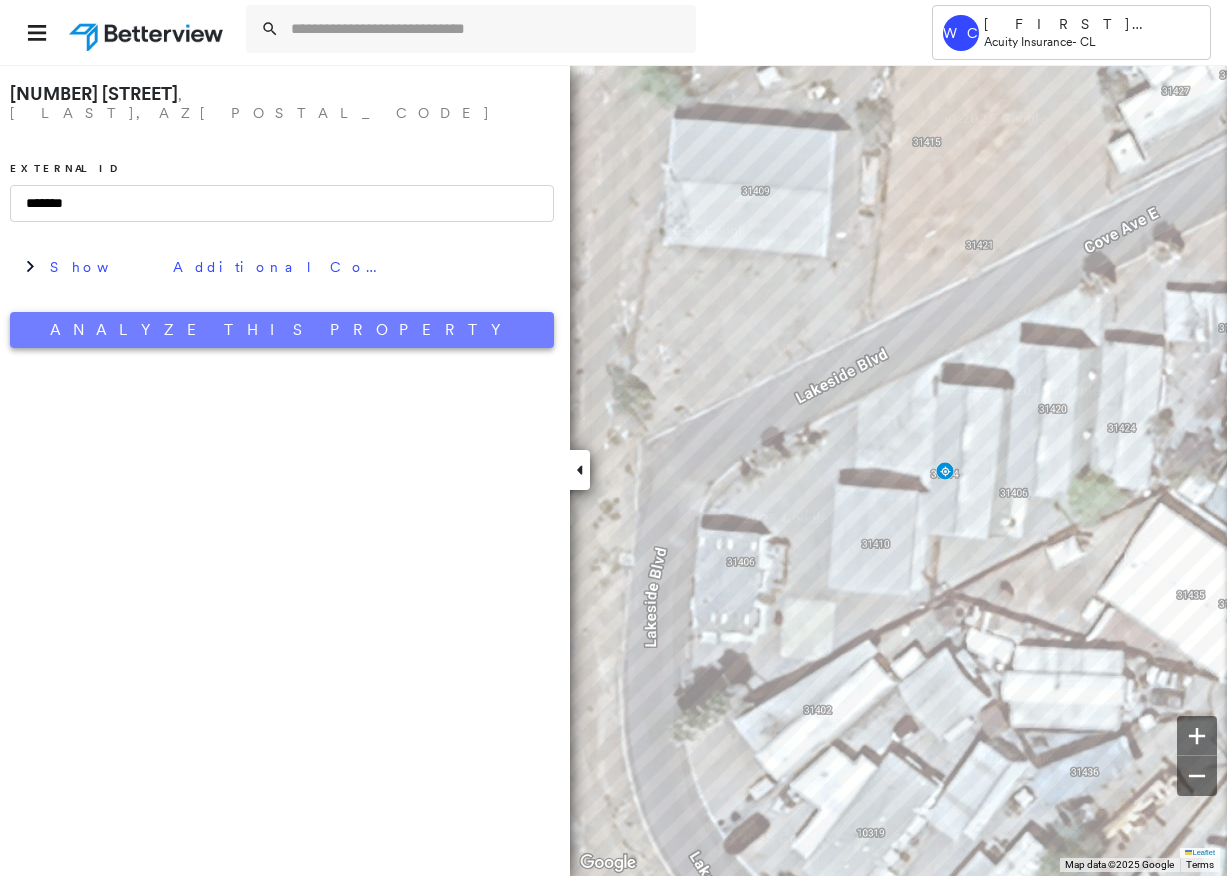 click on "Analyze This Property" at bounding box center [282, 330] 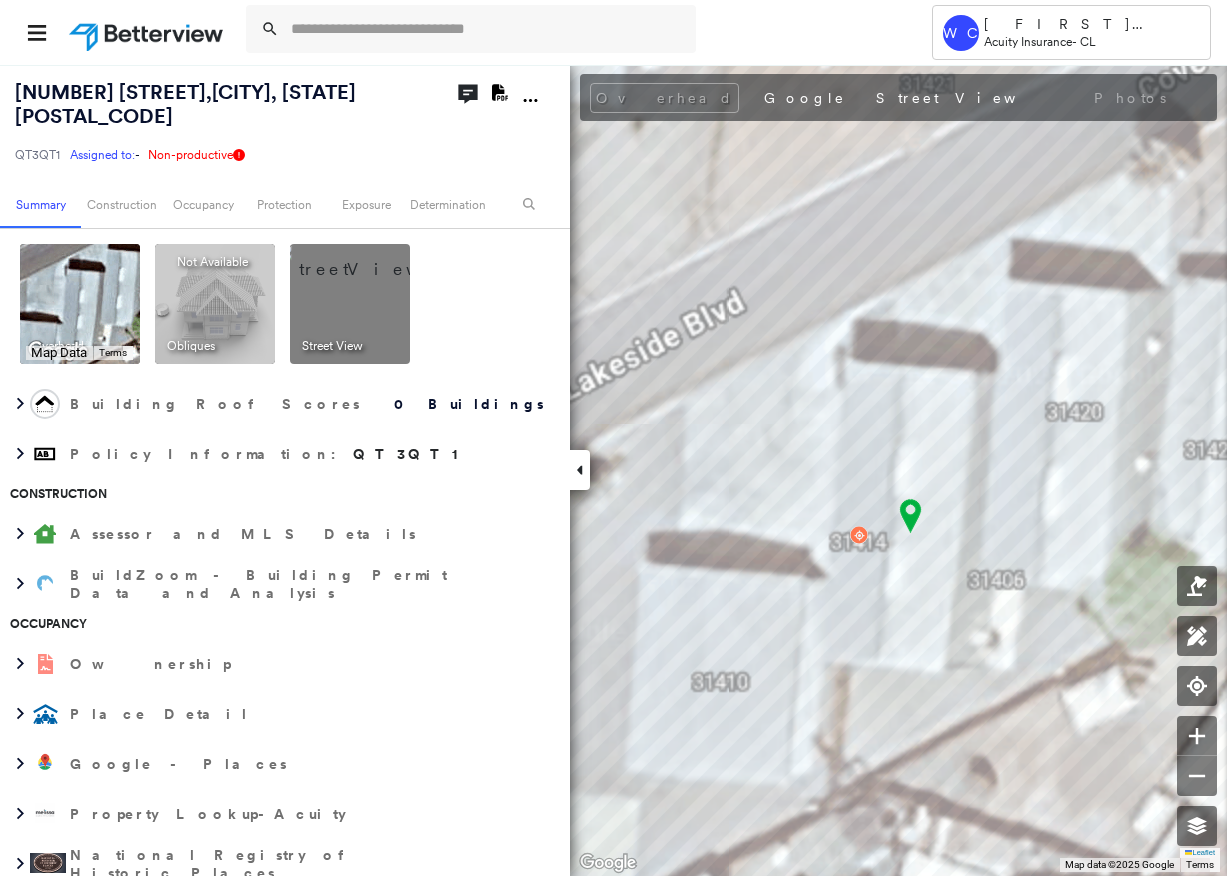 click on "Overhead Keyboard shortcuts Map Data Map data ©2025 Google Map data ©2025 Google 10 m  Click to toggle between metric and imperial units Terms Report a map error To navigate the map with touch gestures double-tap and hold your finger on the map, then drag the map. To navigate, press the arrow keys. Keyboard shortcuts Map Data Map data ©2025 Google Imagery ©2025 Airbus, Maxar Technologies Map data ©2025 Google Imagery ©2025 Airbus, Maxar Technologies 10 m  Click to toggle between metric and imperial units Terms Report a map error To navigate the map with touch gestures double-tap and hold your finger on the map, then drag the map. To navigate, press the arrow keys. Obliques Not Available ; Street View" at bounding box center [282, 304] 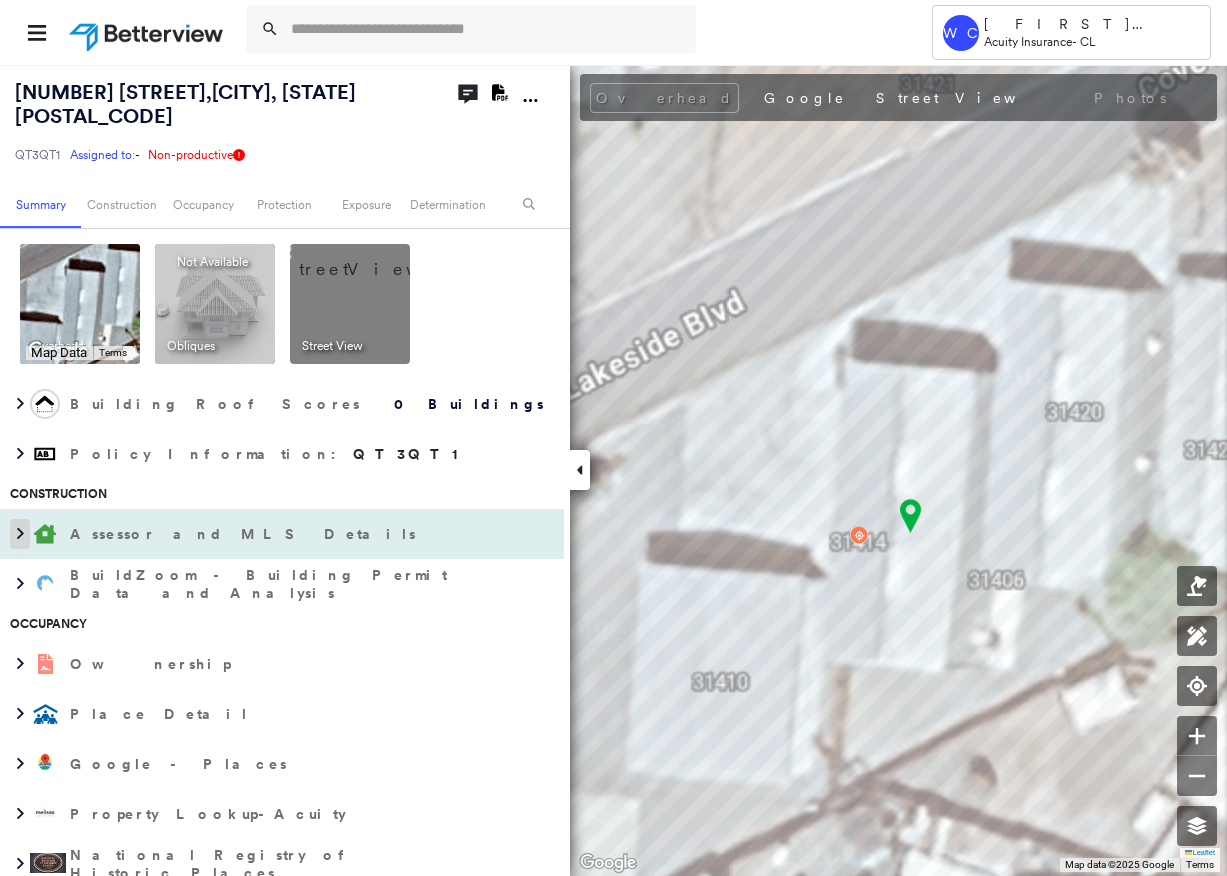 click 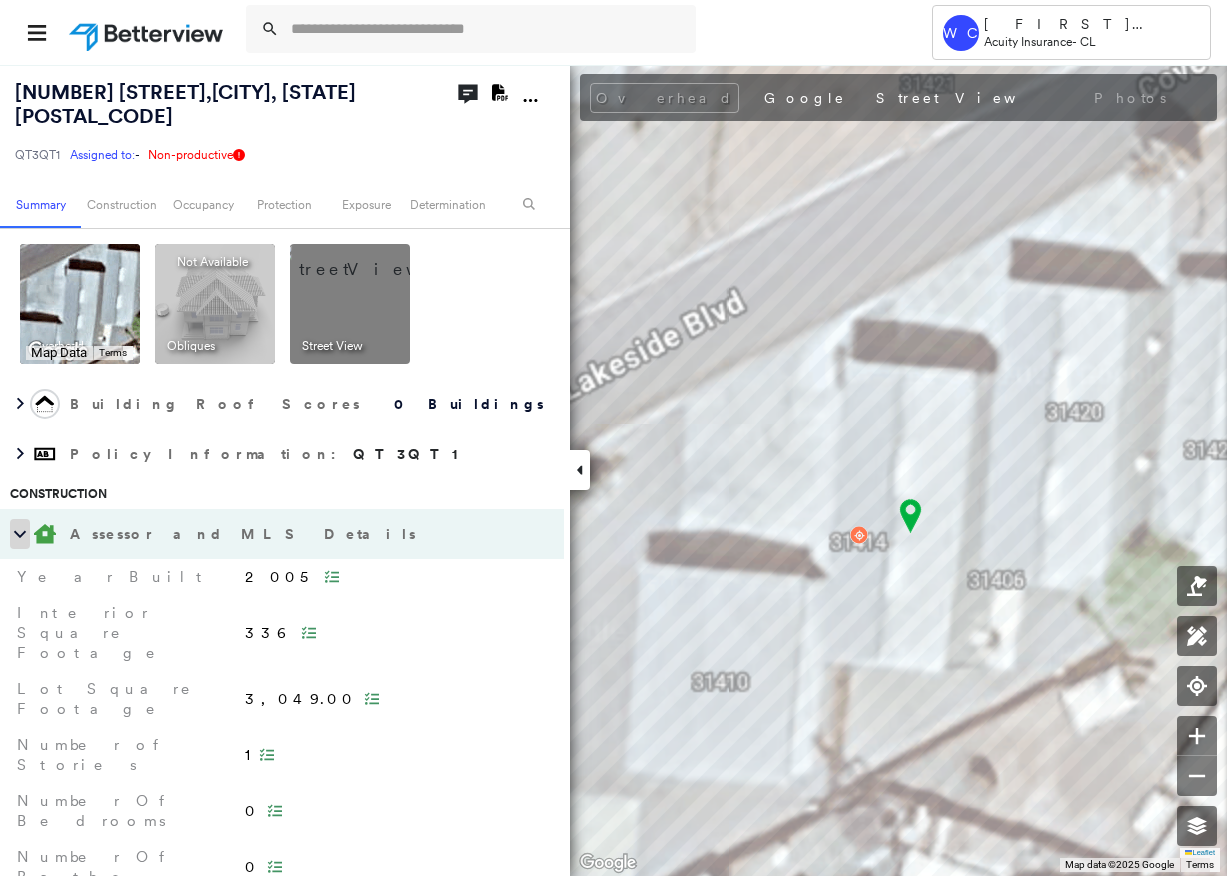 click 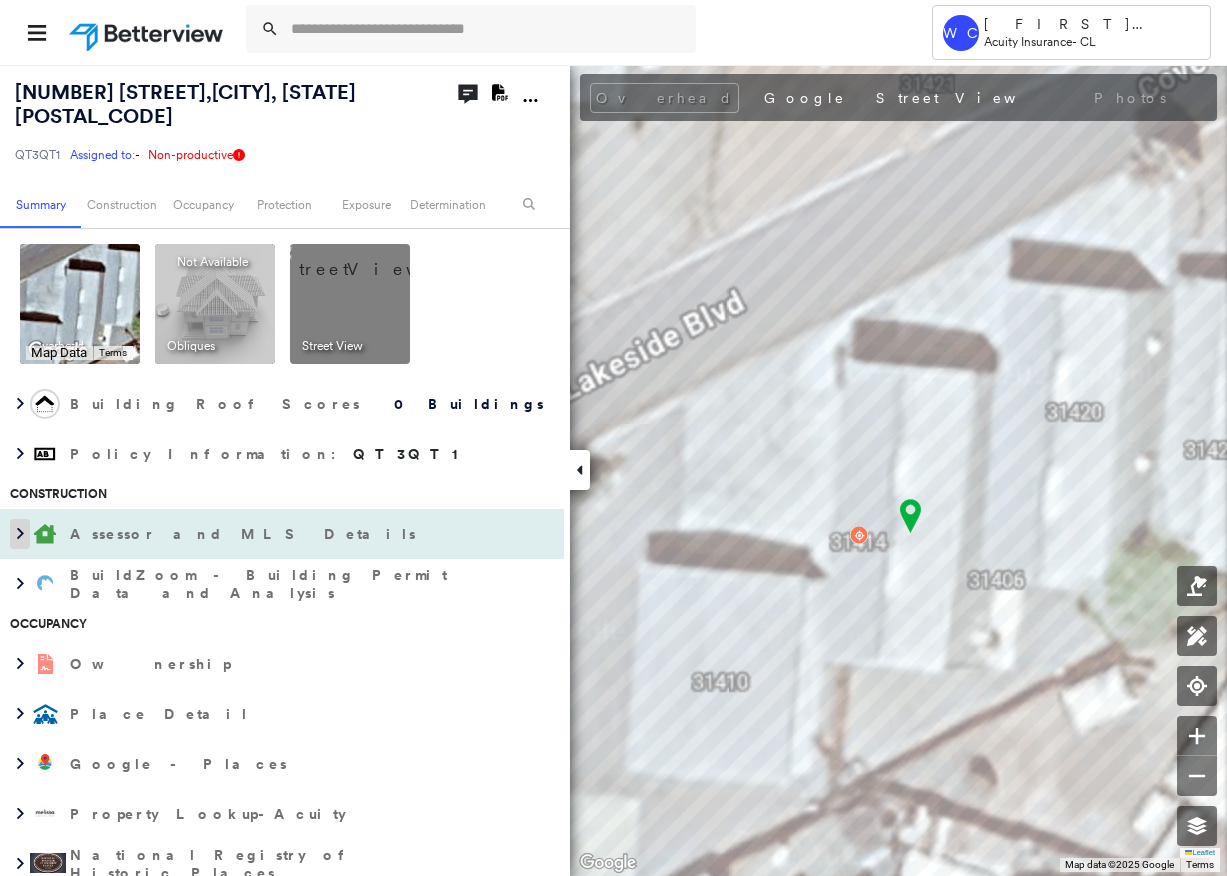 click 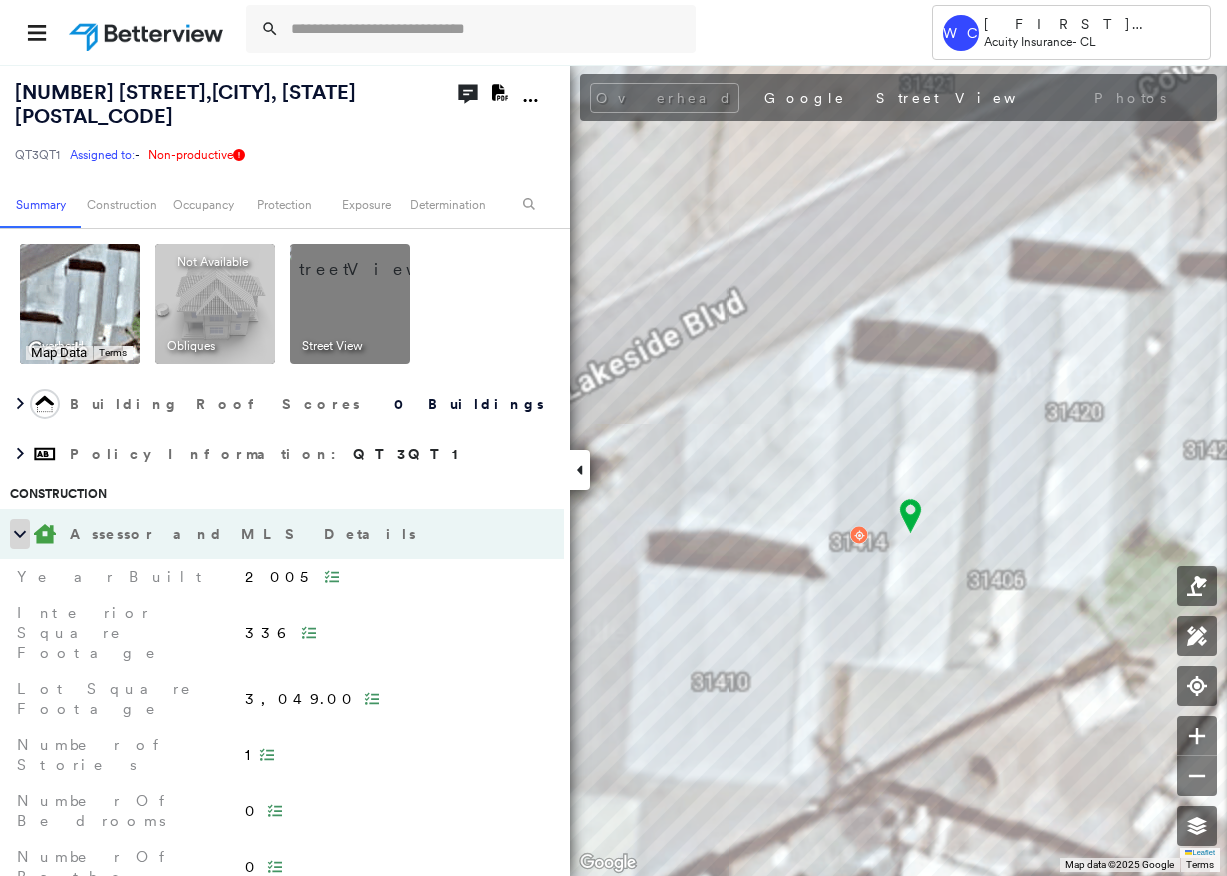click 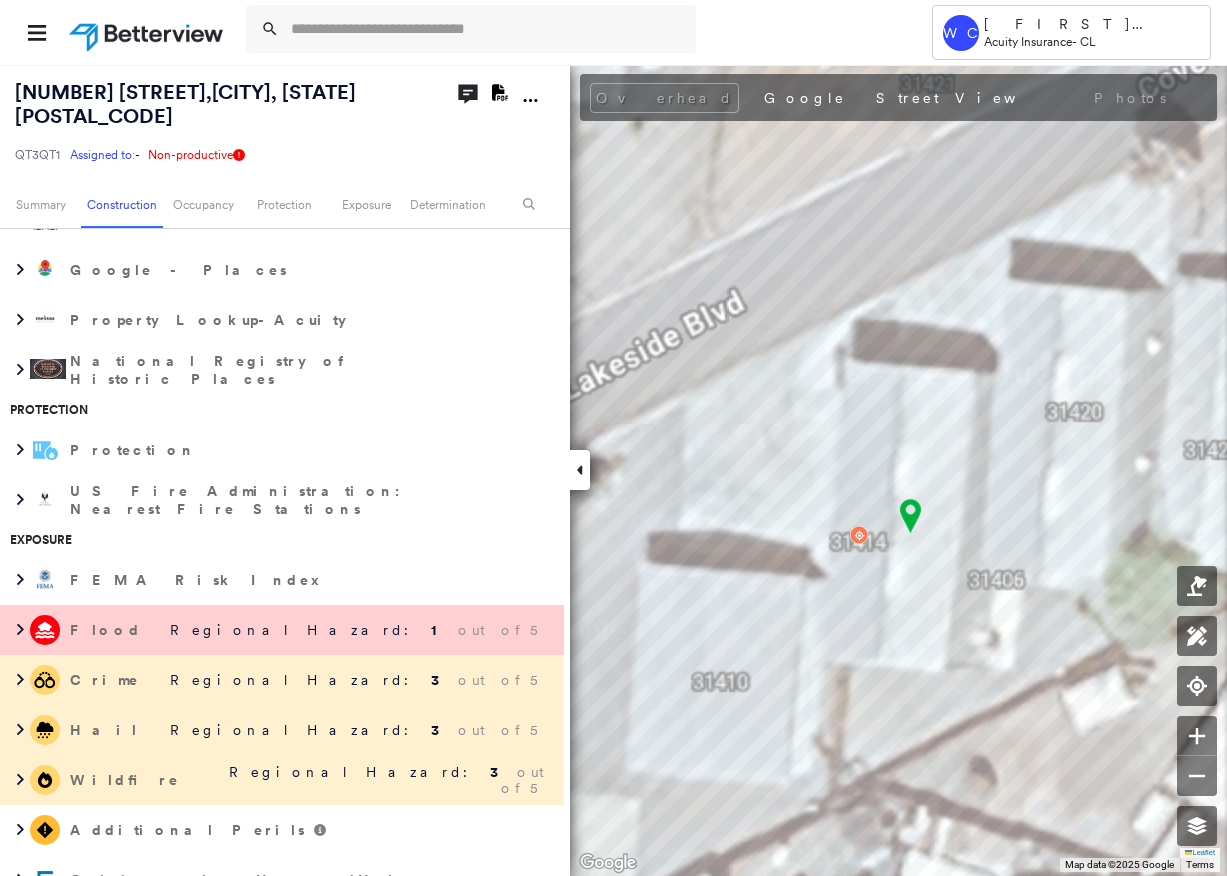 scroll, scrollTop: 500, scrollLeft: 0, axis: vertical 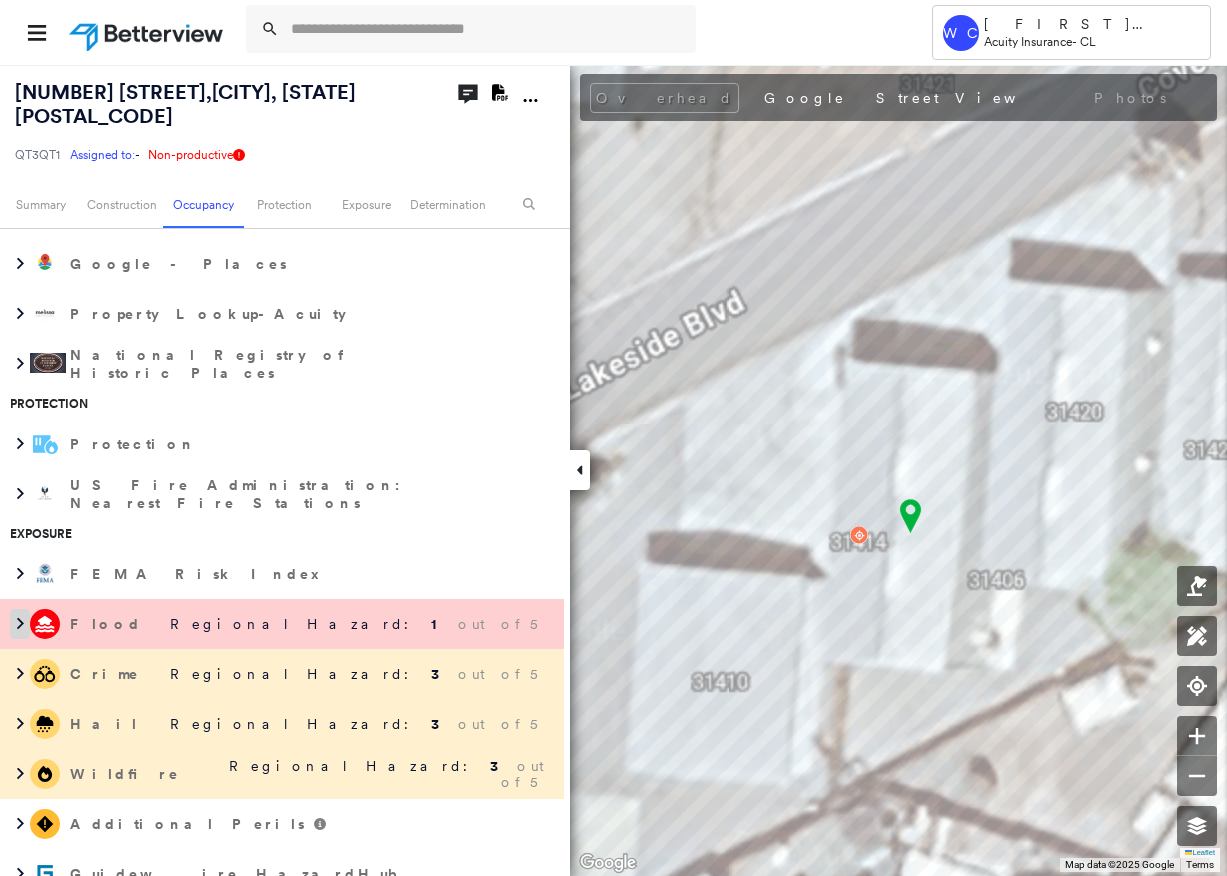 click 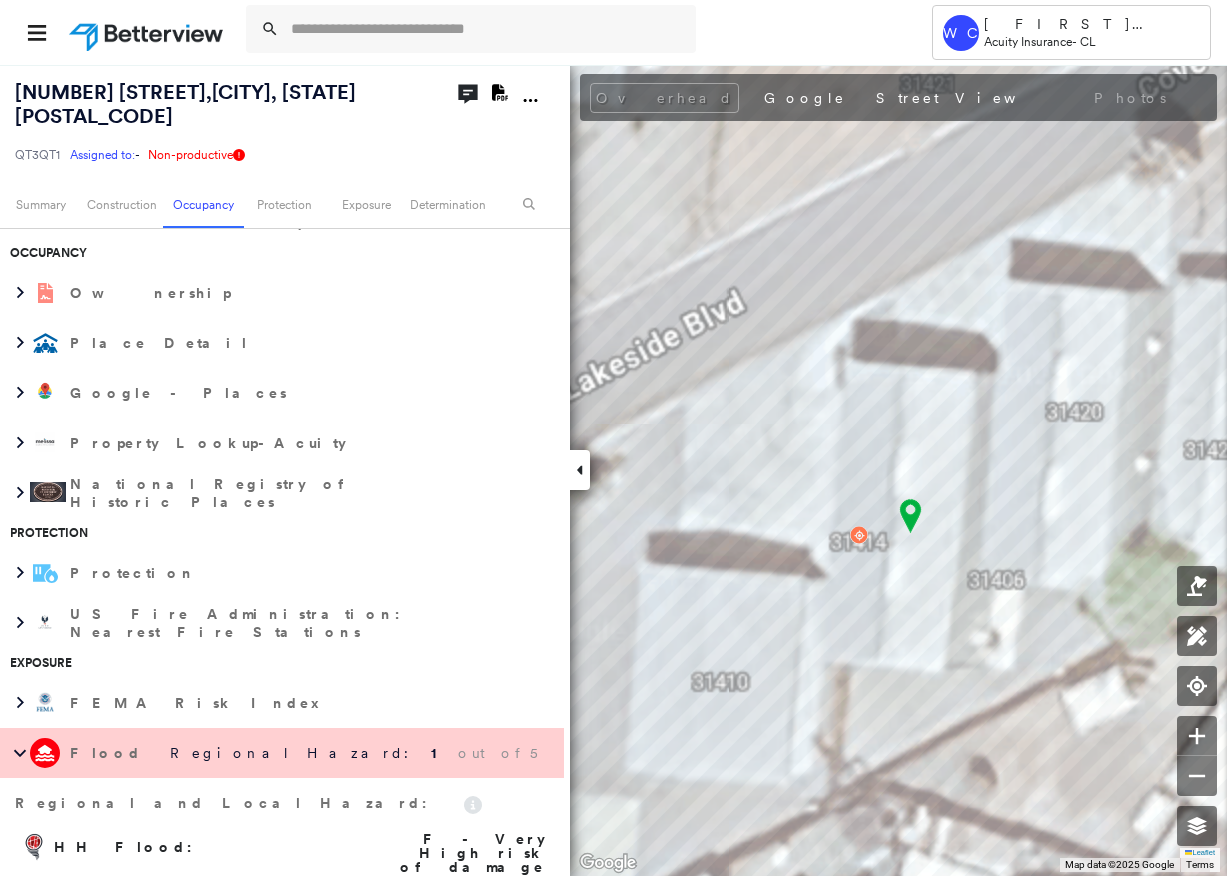 scroll, scrollTop: 200, scrollLeft: 0, axis: vertical 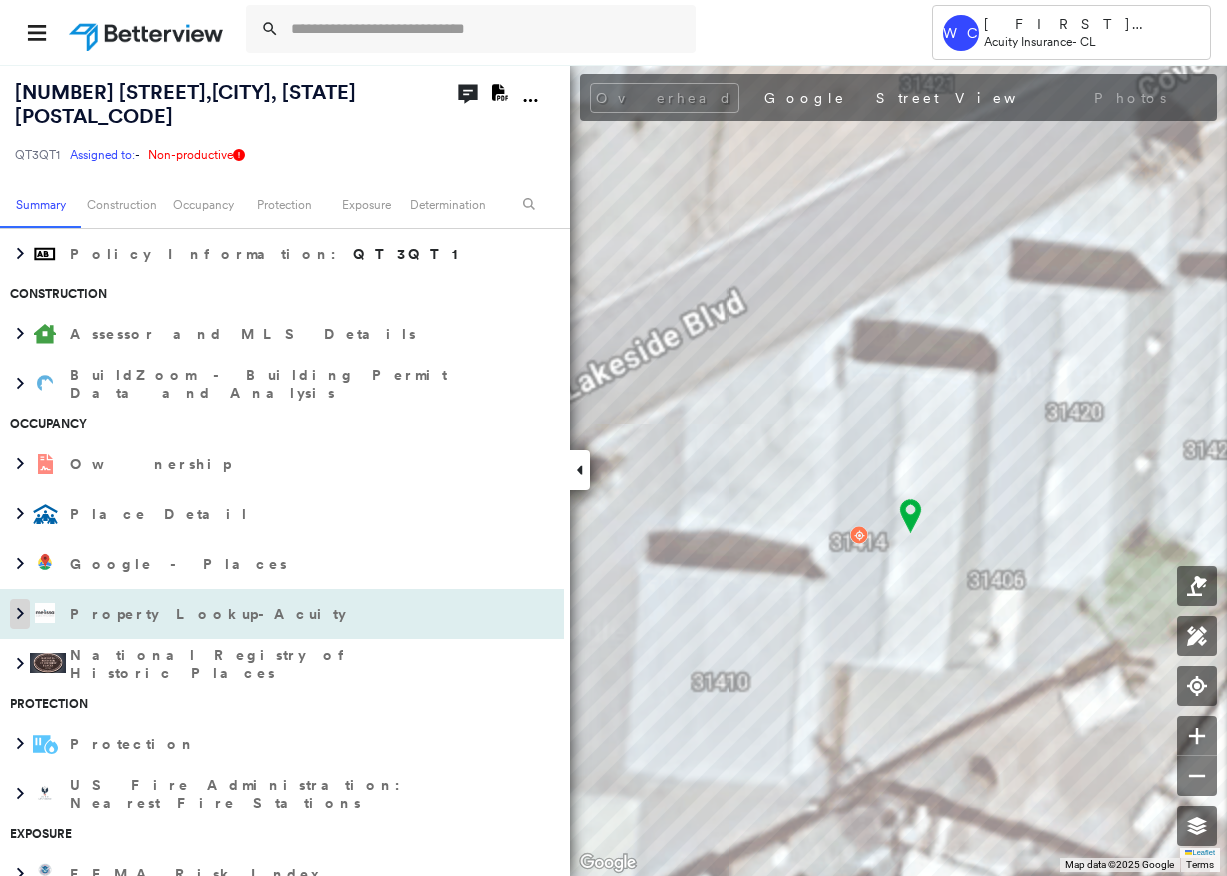 click 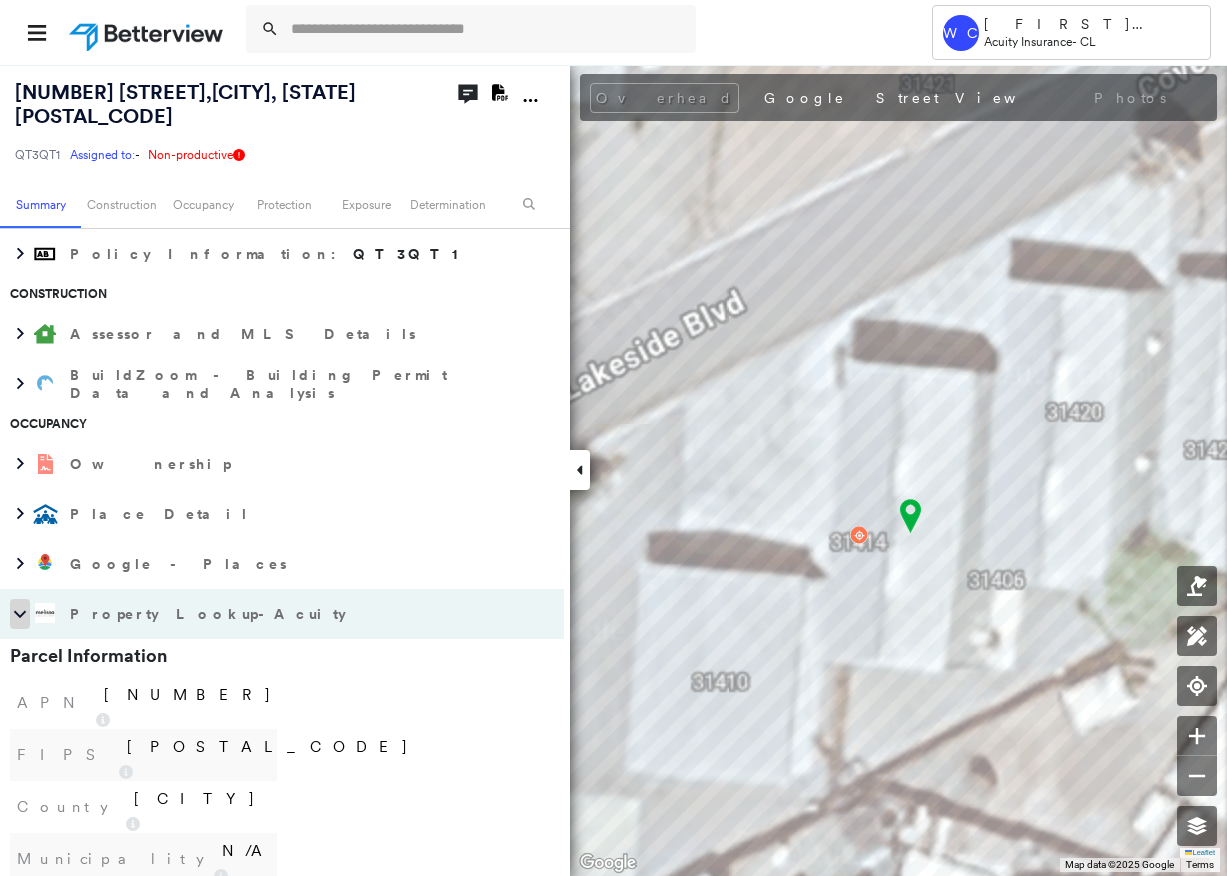 click 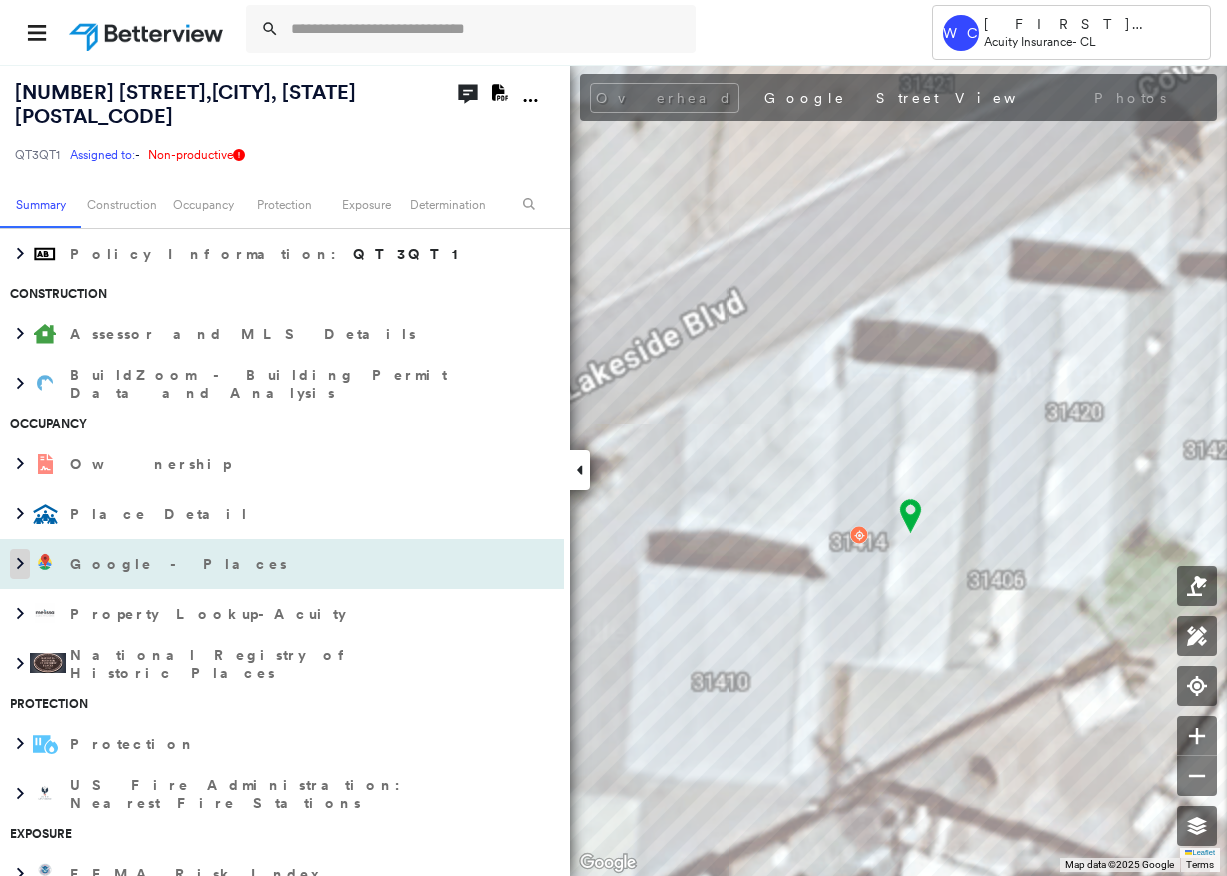 click at bounding box center (20, 564) 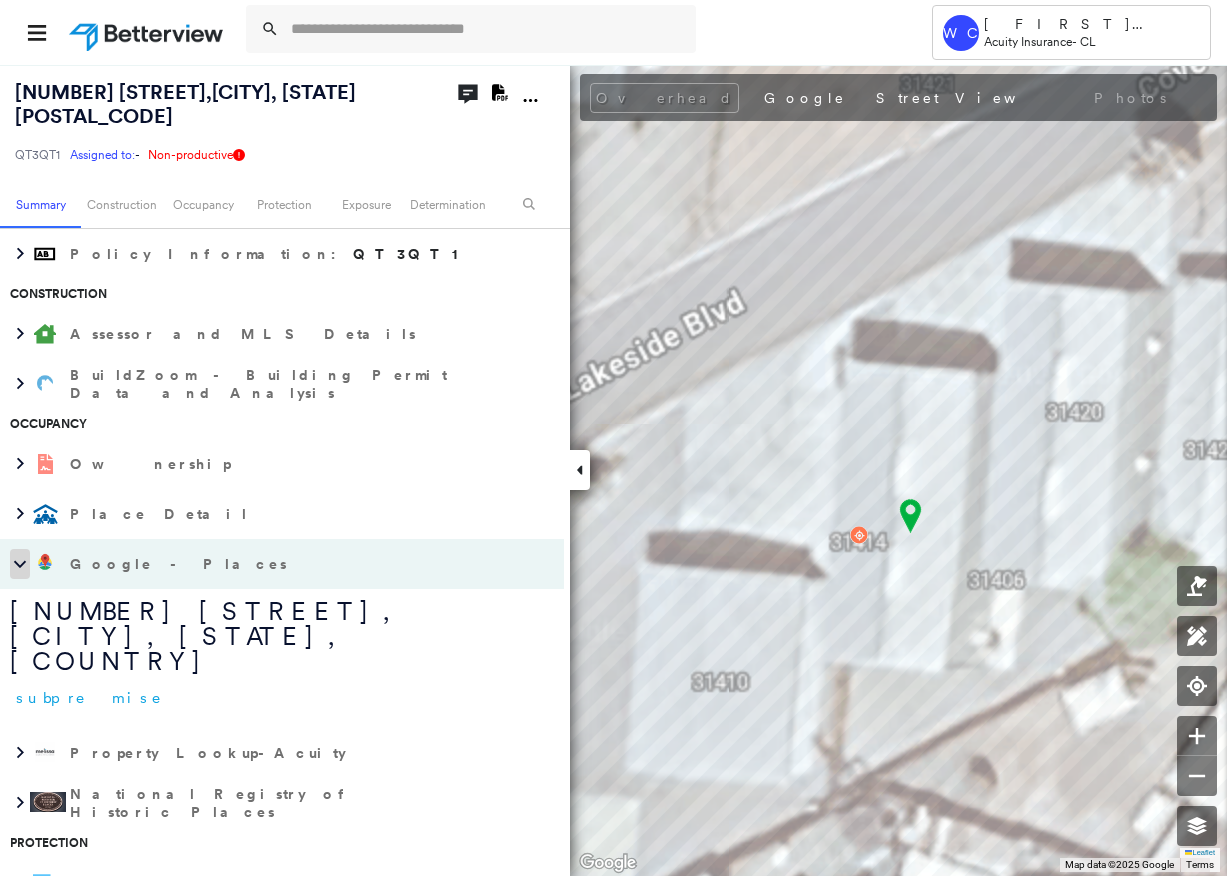 click at bounding box center (20, 564) 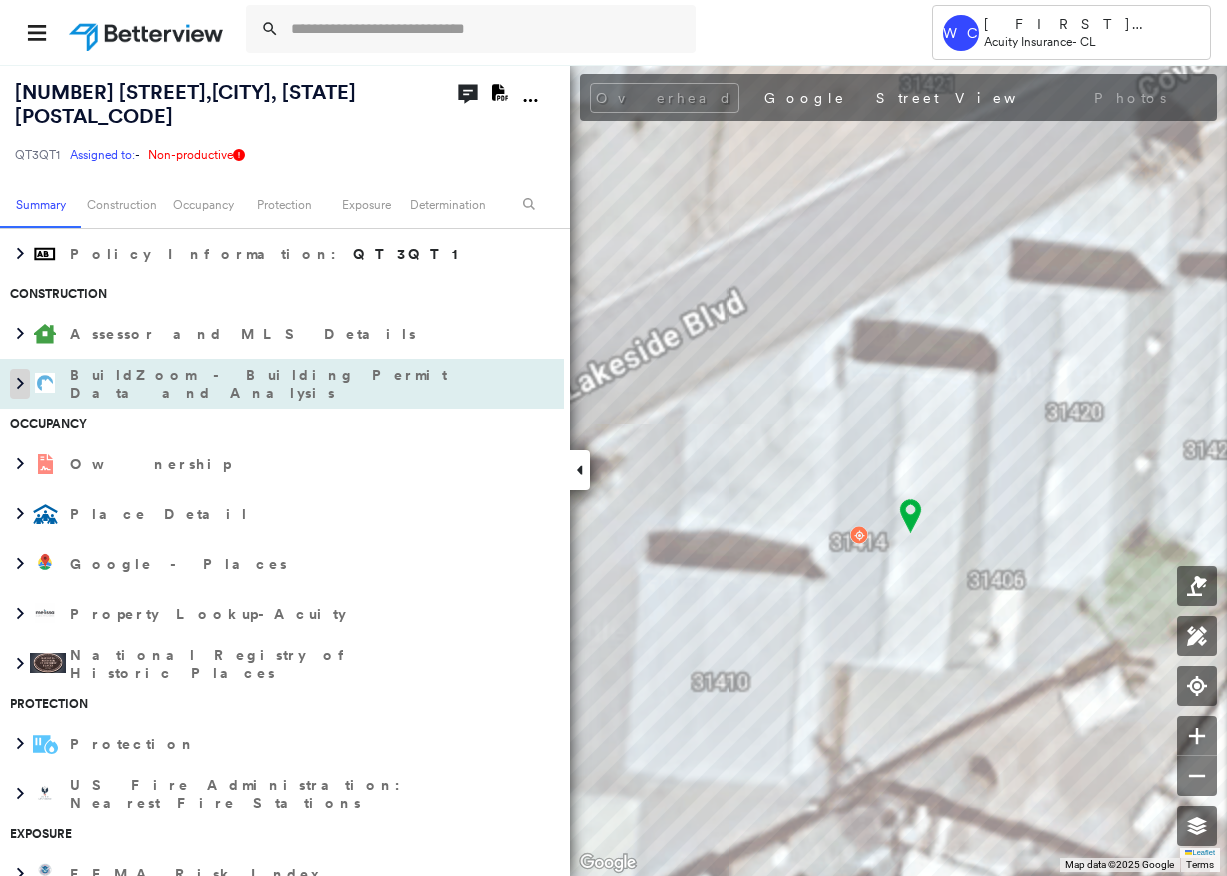 click at bounding box center [20, 384] 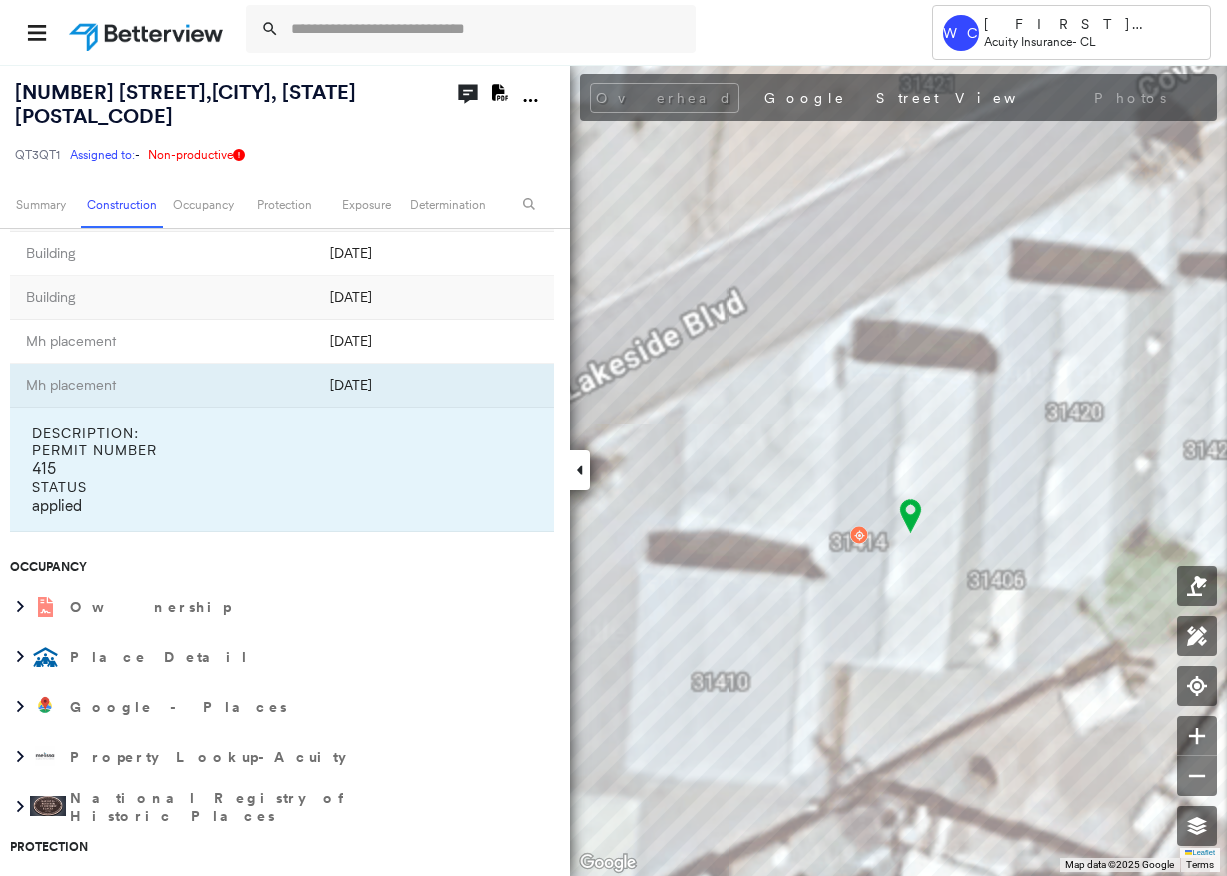 scroll, scrollTop: 900, scrollLeft: 0, axis: vertical 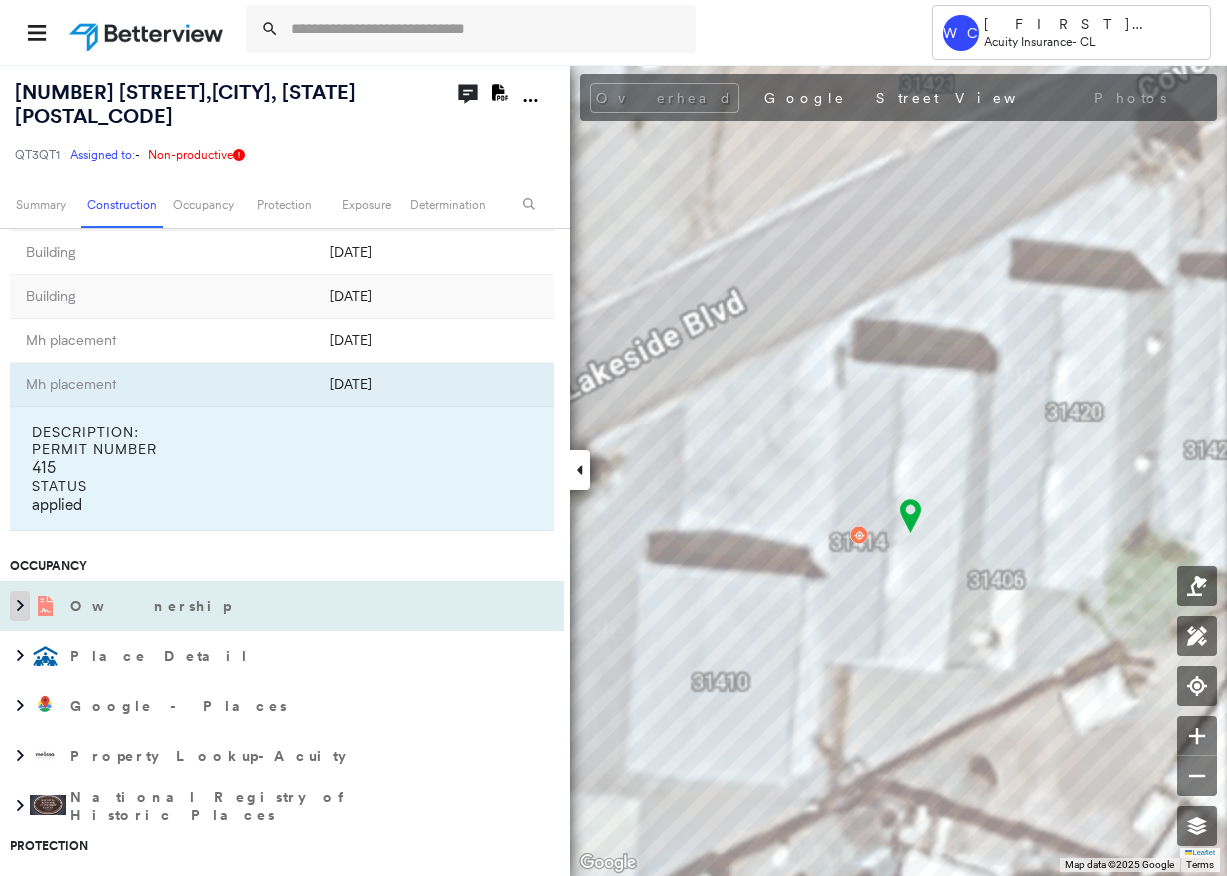 click at bounding box center (20, 606) 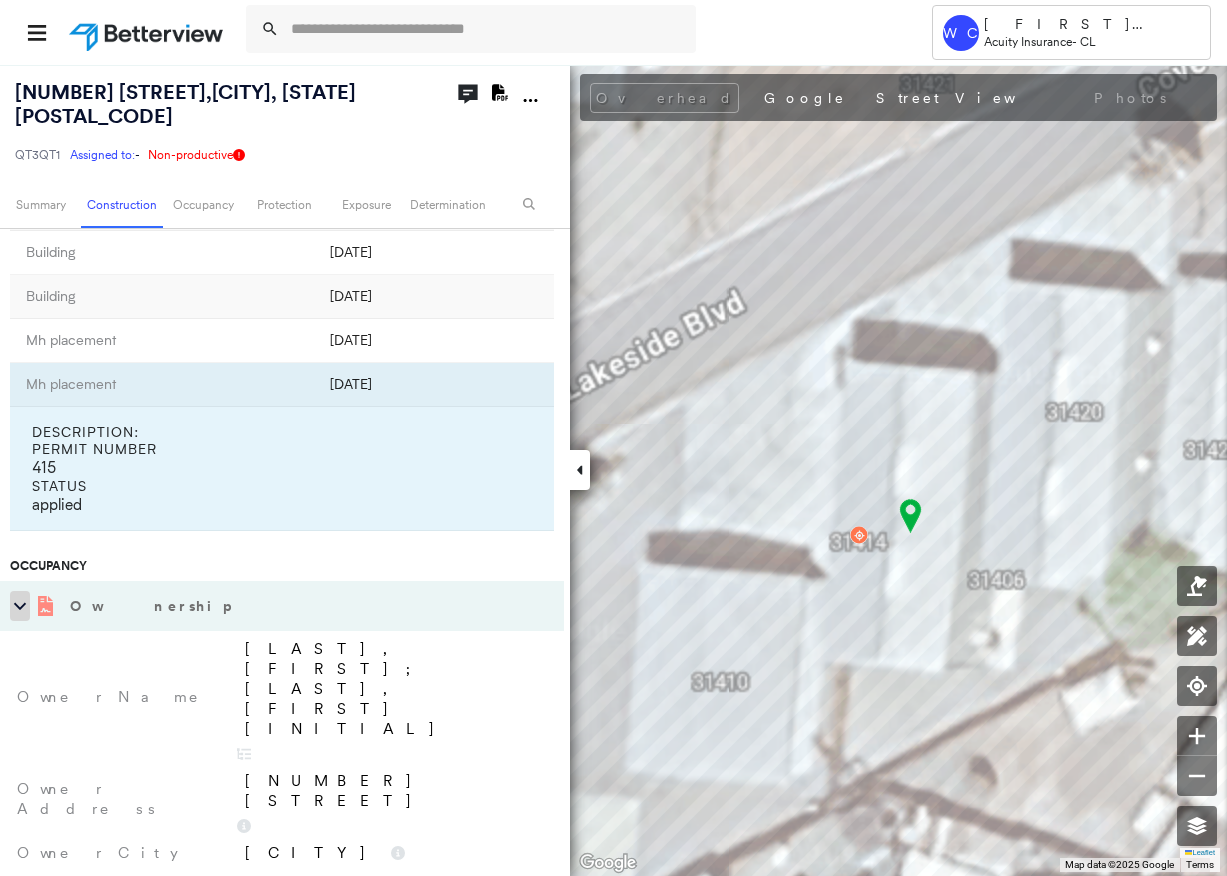 click 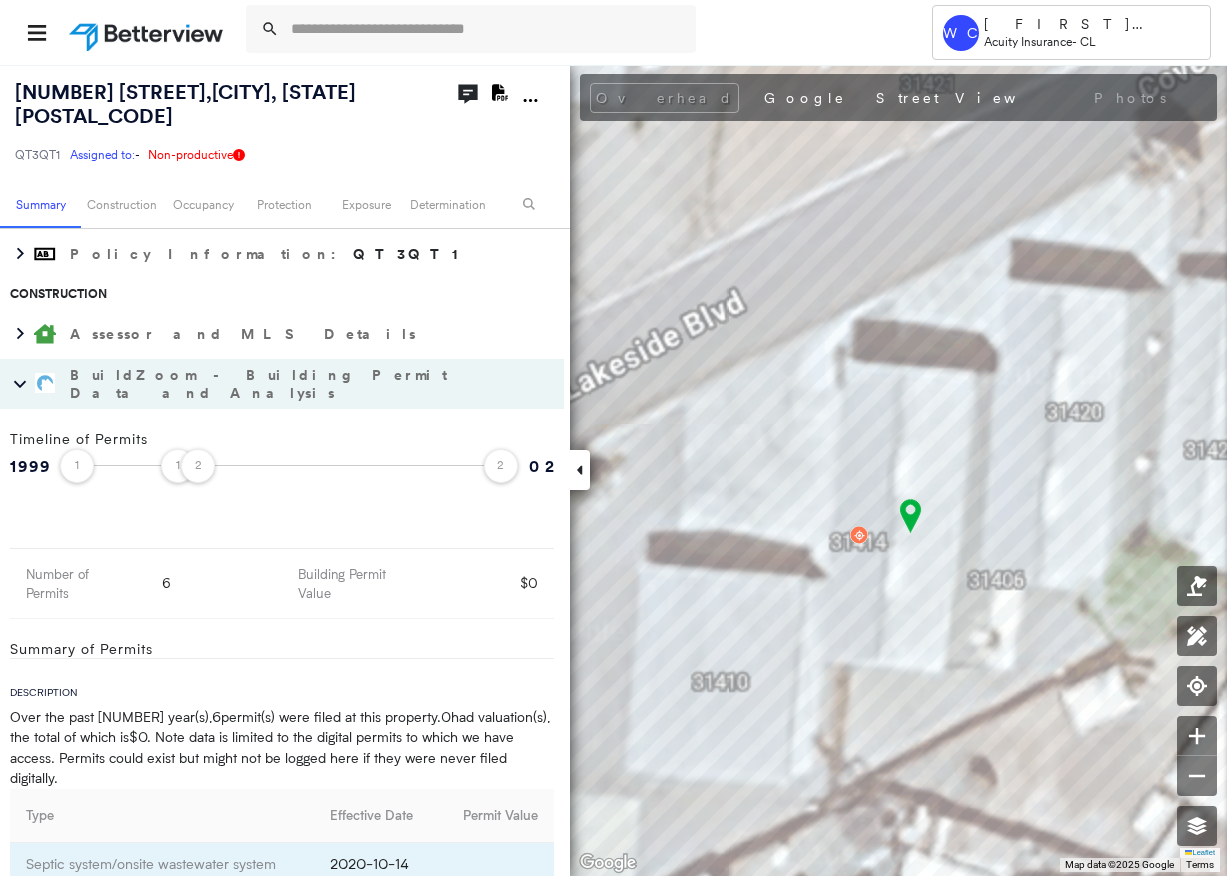 scroll, scrollTop: 0, scrollLeft: 0, axis: both 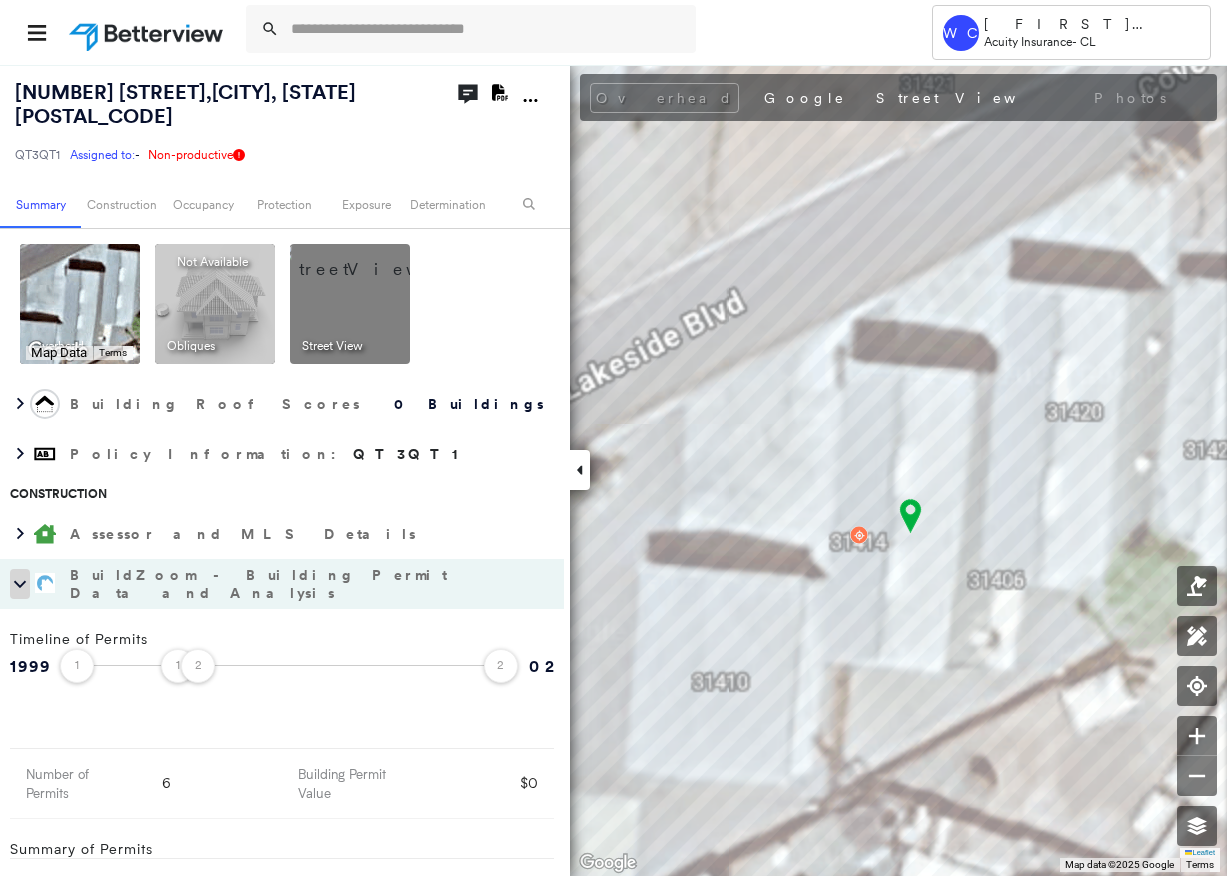 click 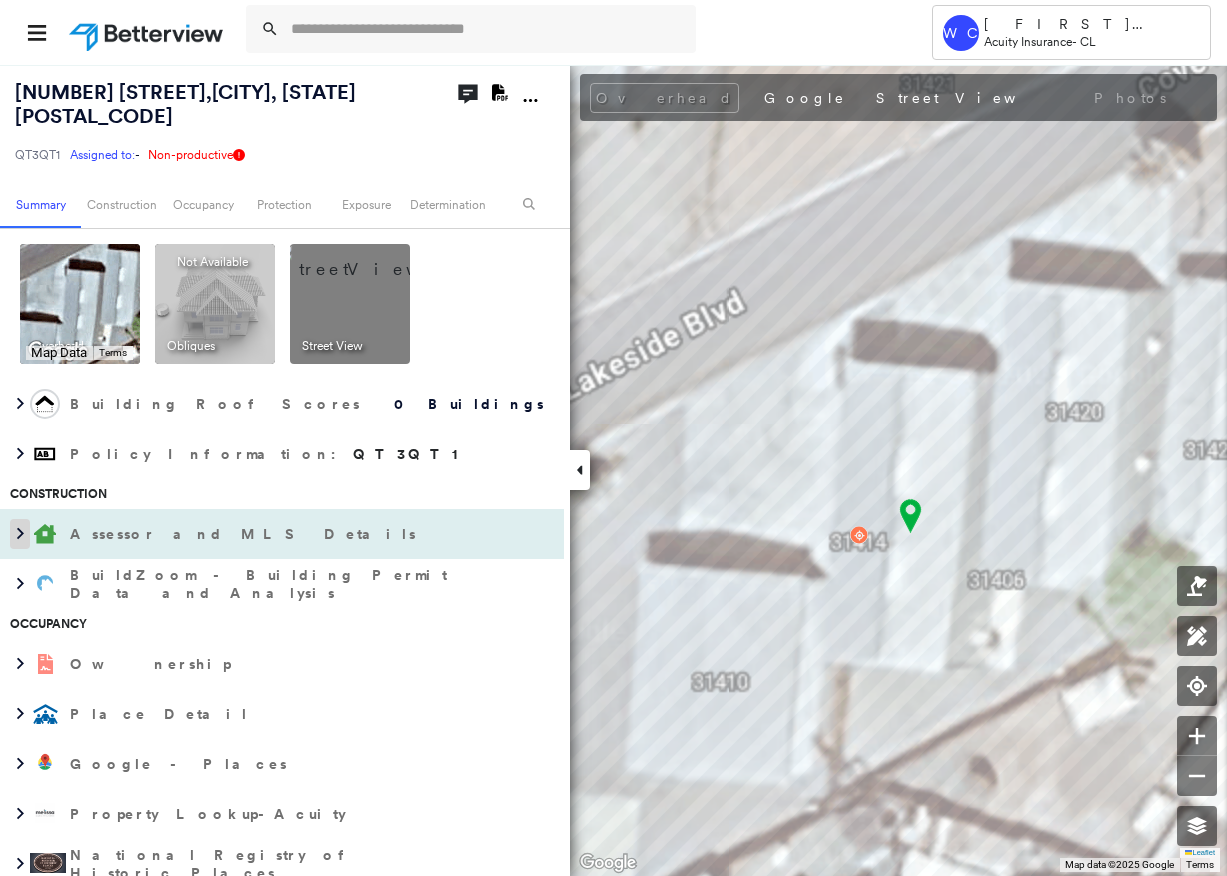 click 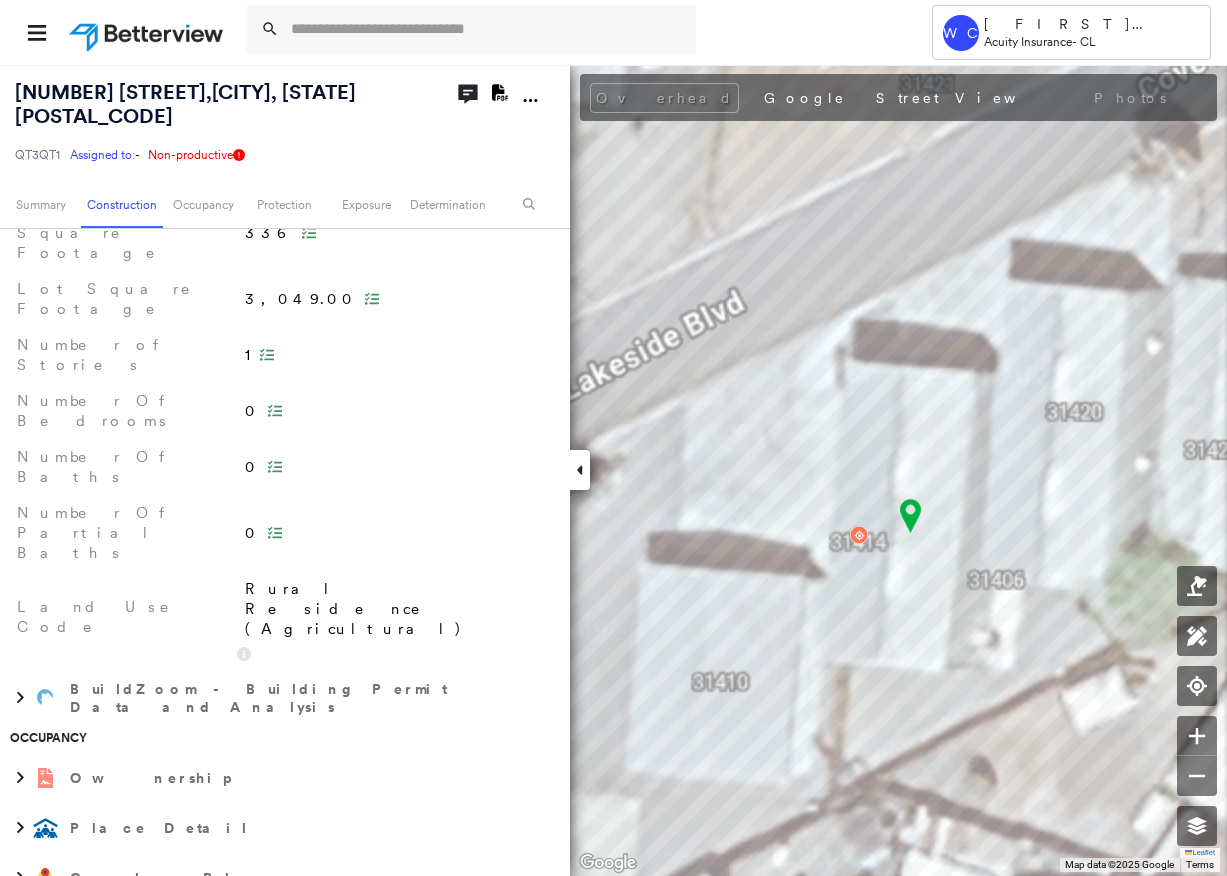 scroll, scrollTop: 700, scrollLeft: 0, axis: vertical 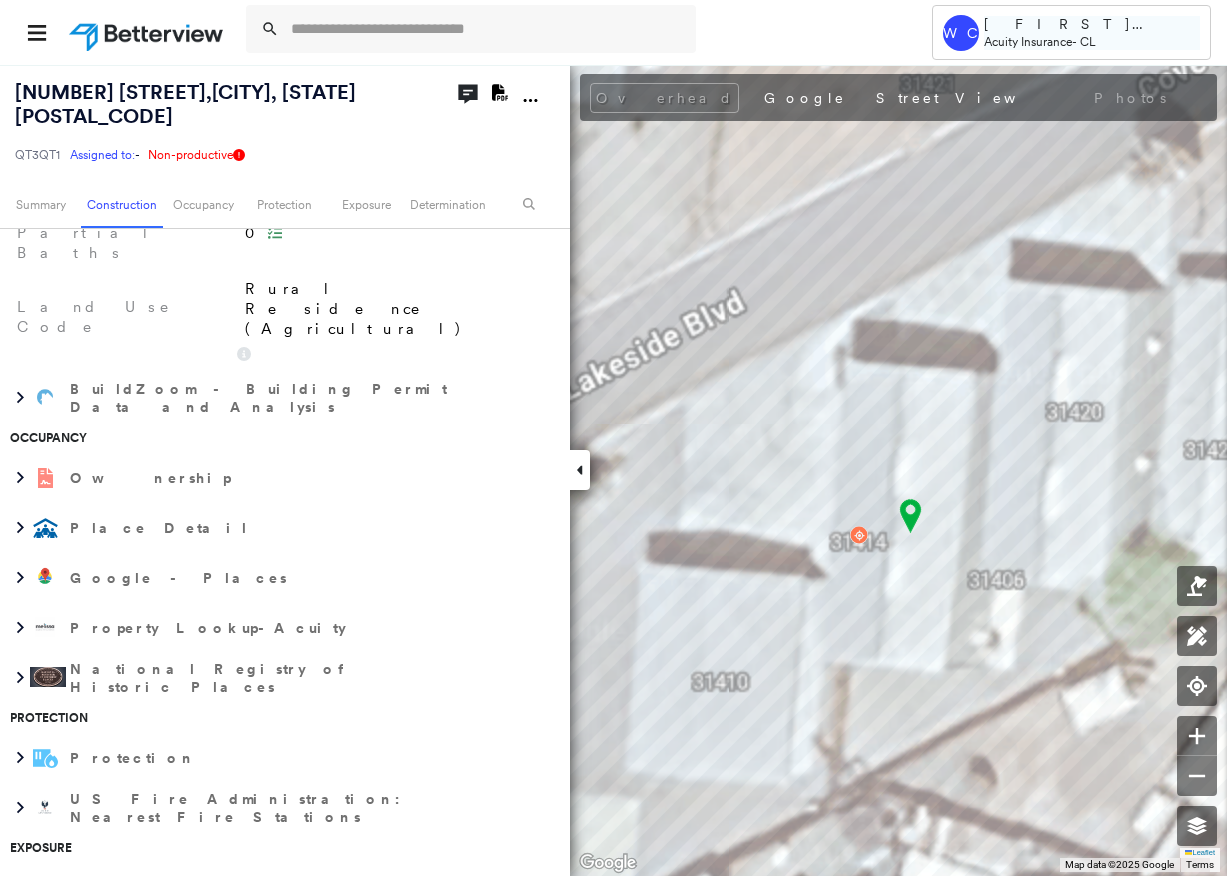click on "[FIRST] [LAST]" at bounding box center (1092, 24) 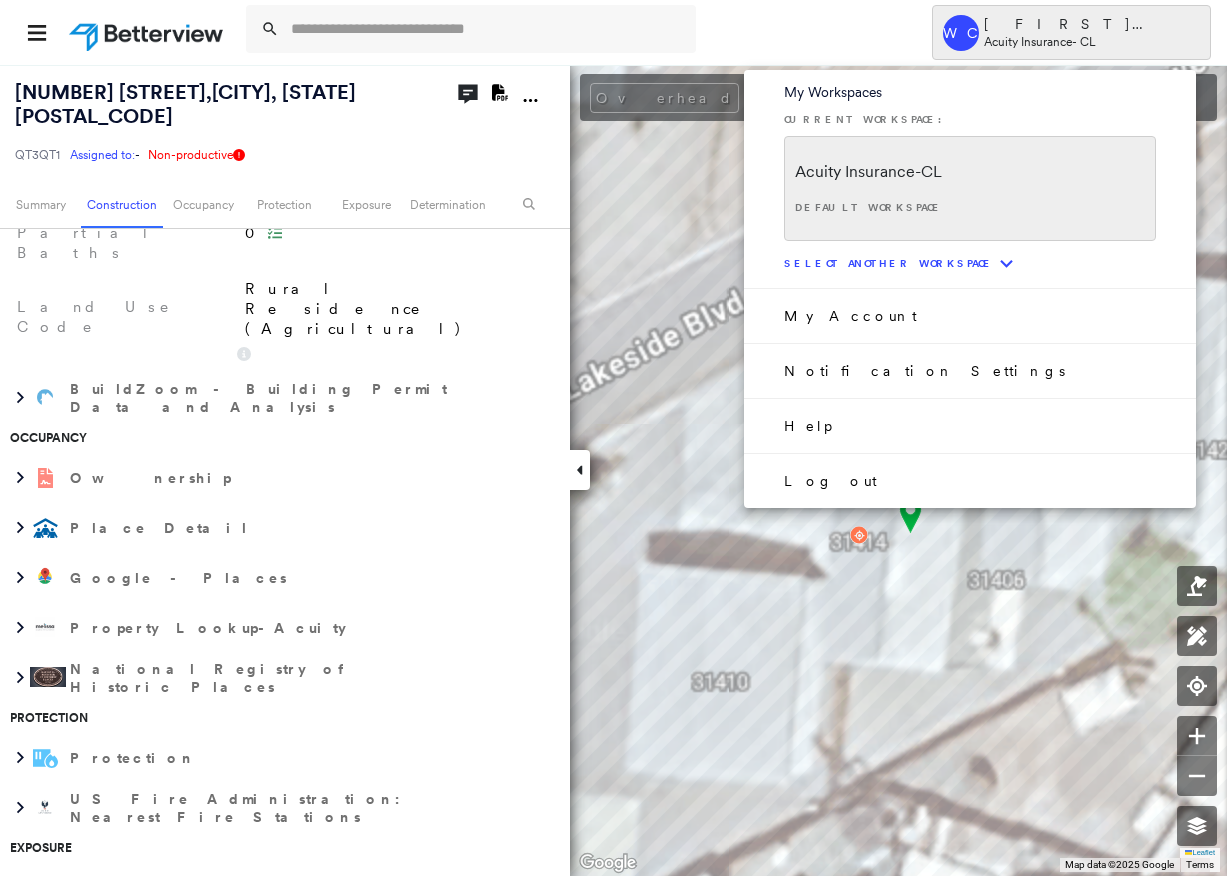 click on "Log out" at bounding box center [830, 481] 